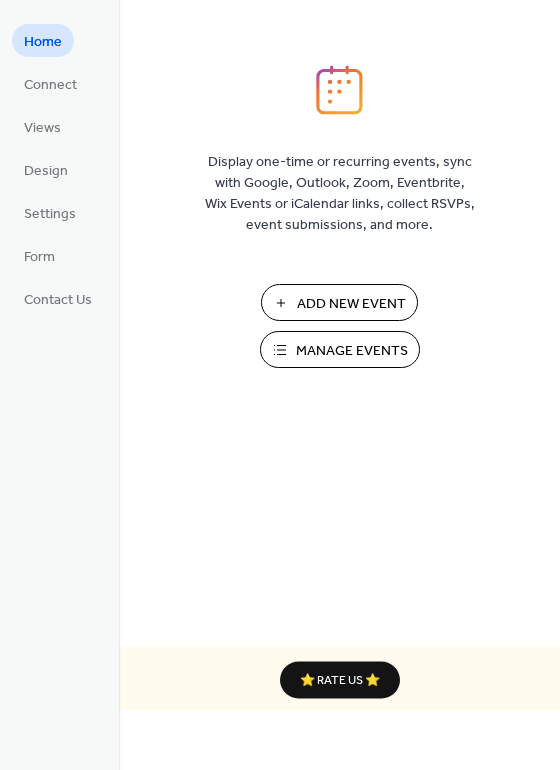 scroll, scrollTop: 0, scrollLeft: 0, axis: both 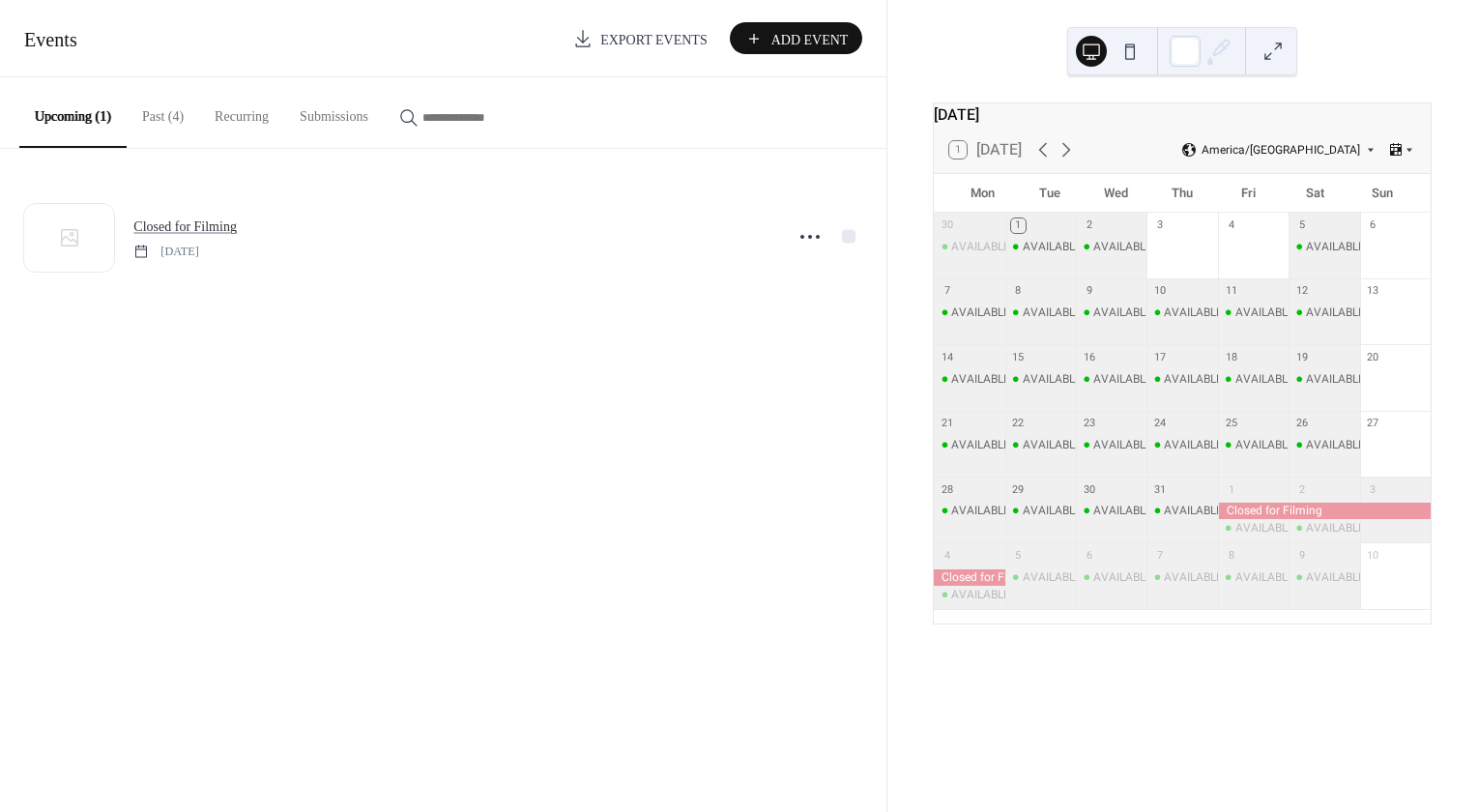click on "Recurring" at bounding box center (242, 111) 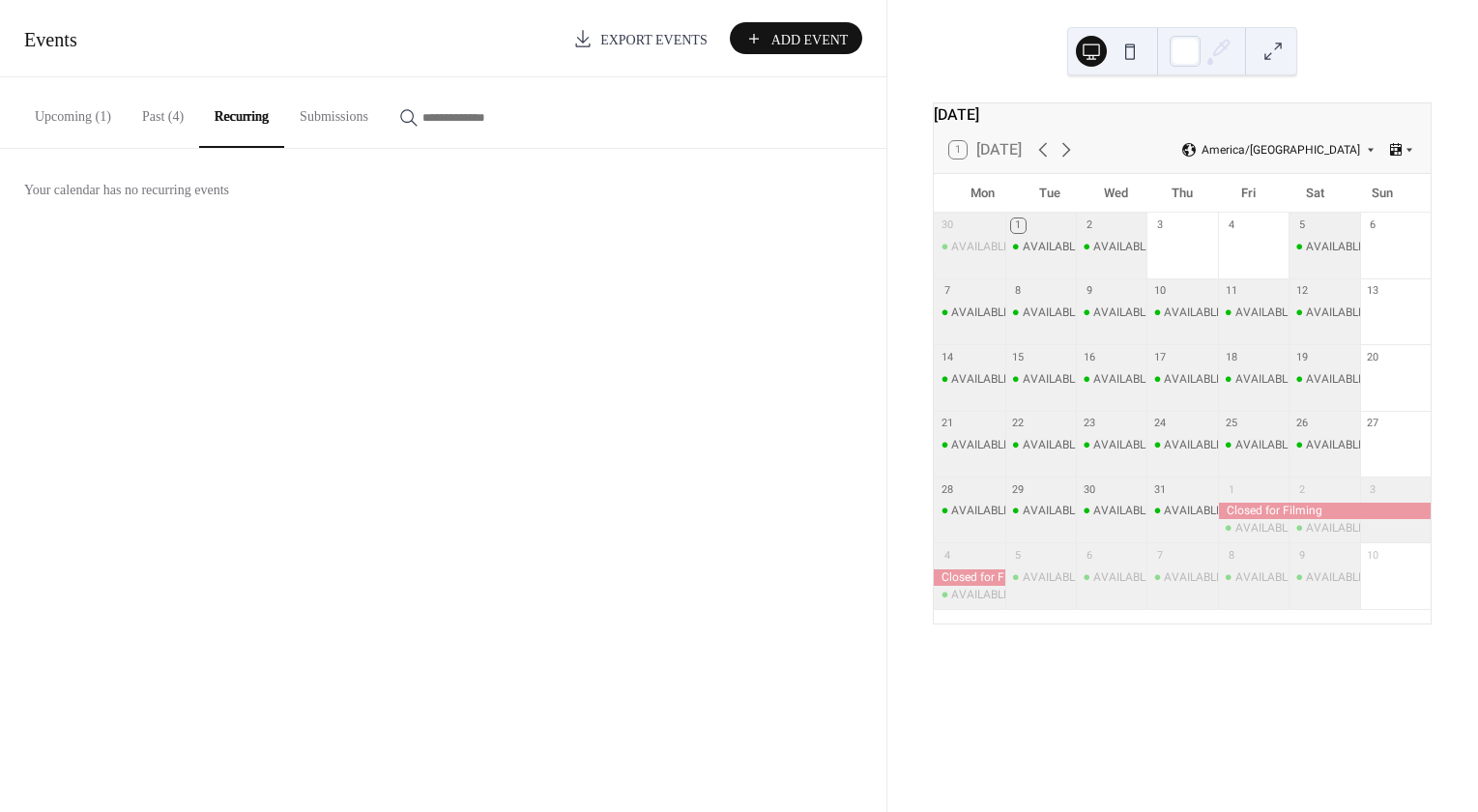 click on "Past  (4)" at bounding box center [162, 111] 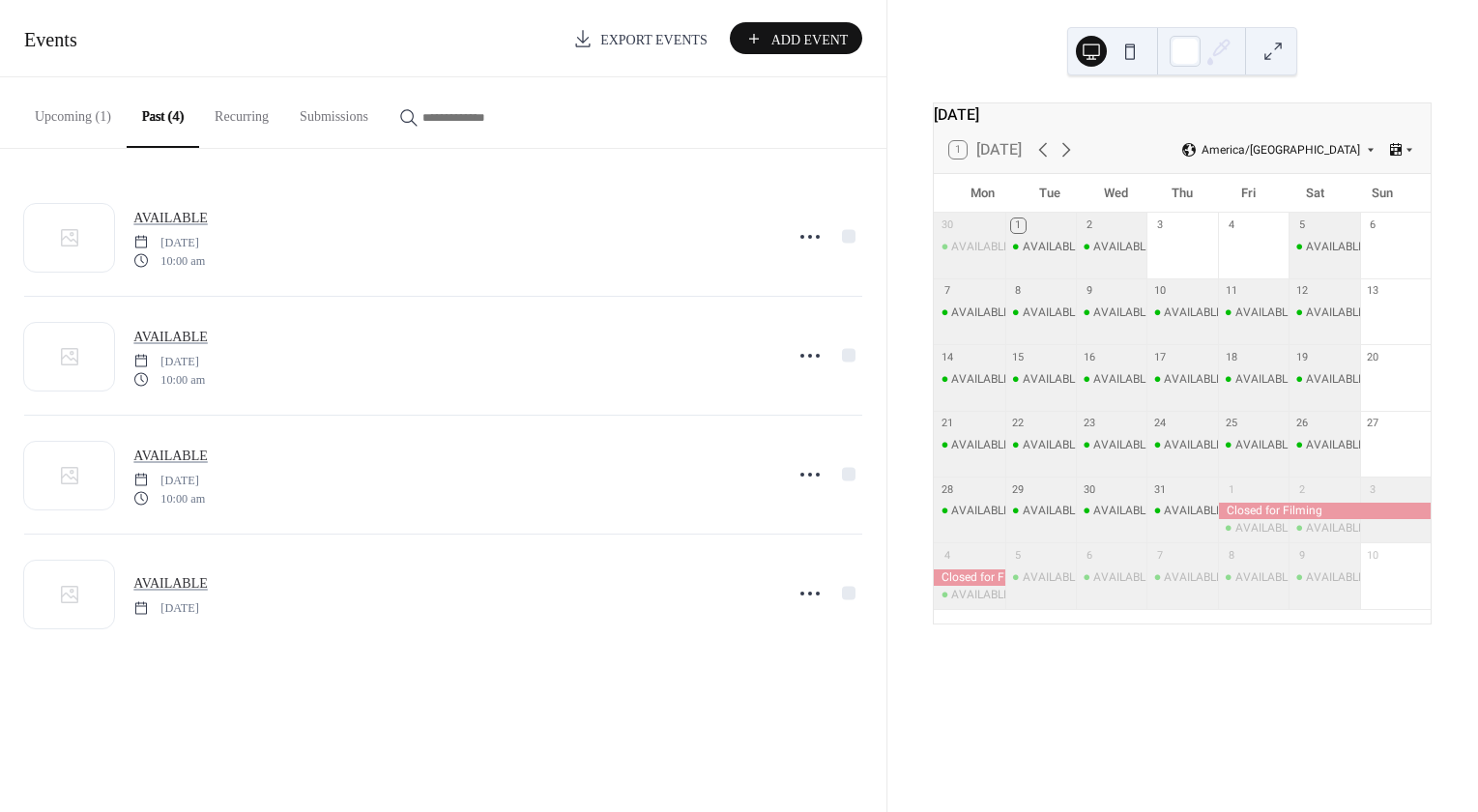 click on "3" at bounding box center (1181, 225) 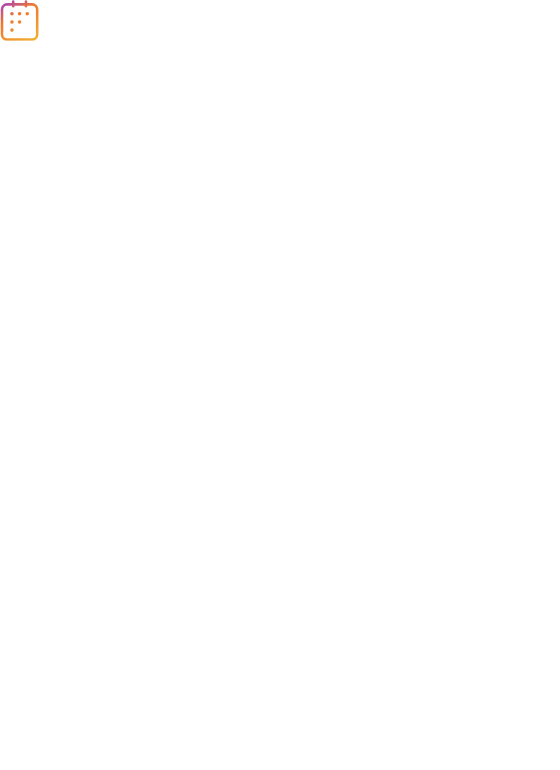 scroll, scrollTop: 0, scrollLeft: 0, axis: both 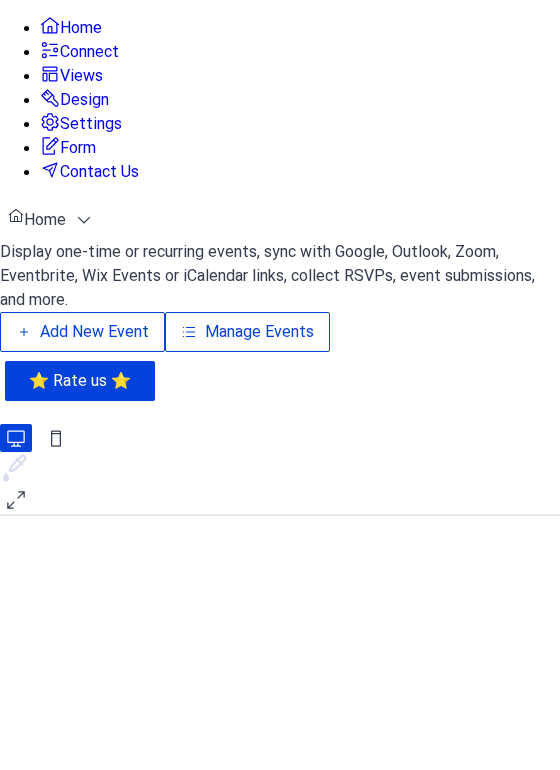 click on "Manage Events" at bounding box center (259, 332) 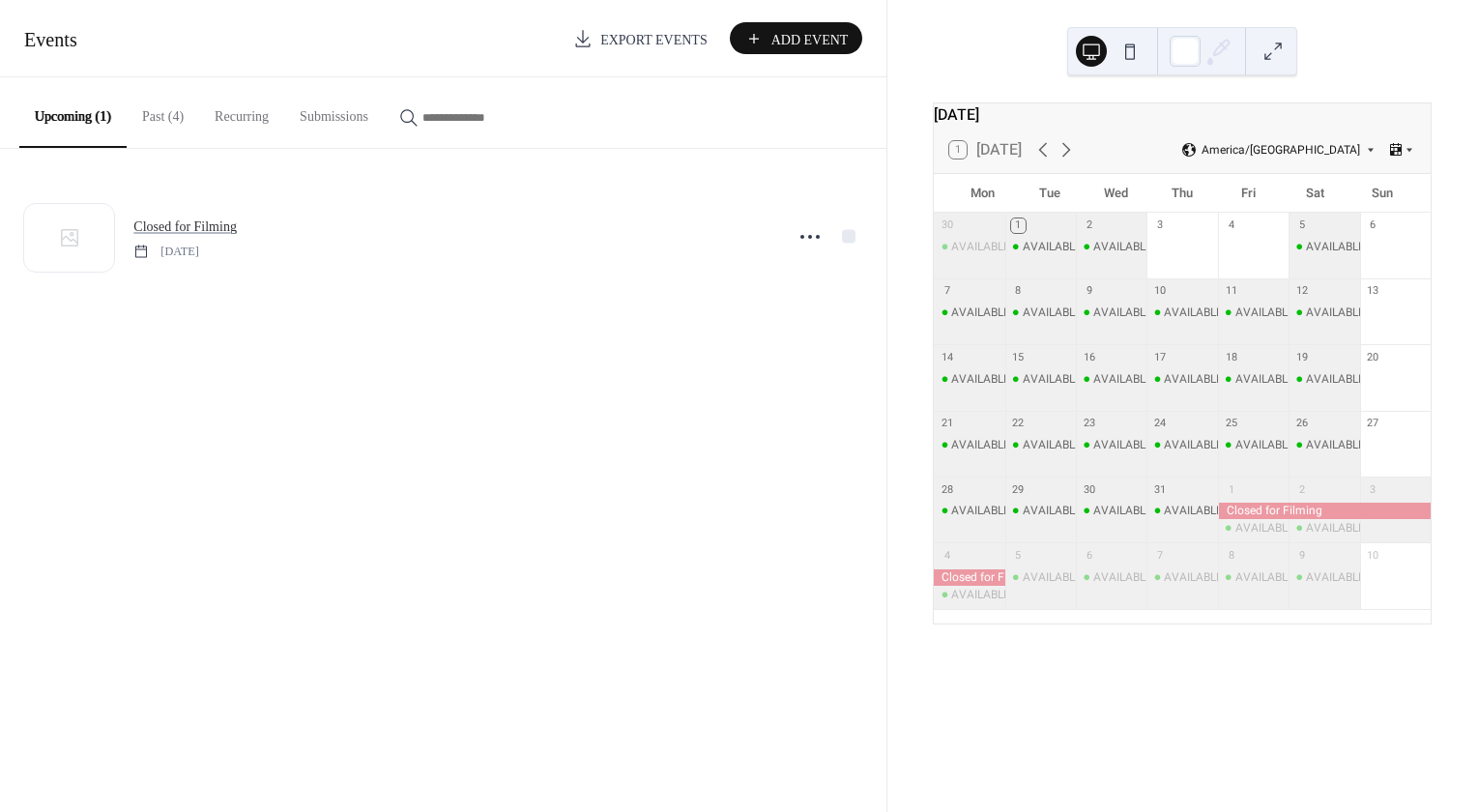 scroll, scrollTop: 0, scrollLeft: 0, axis: both 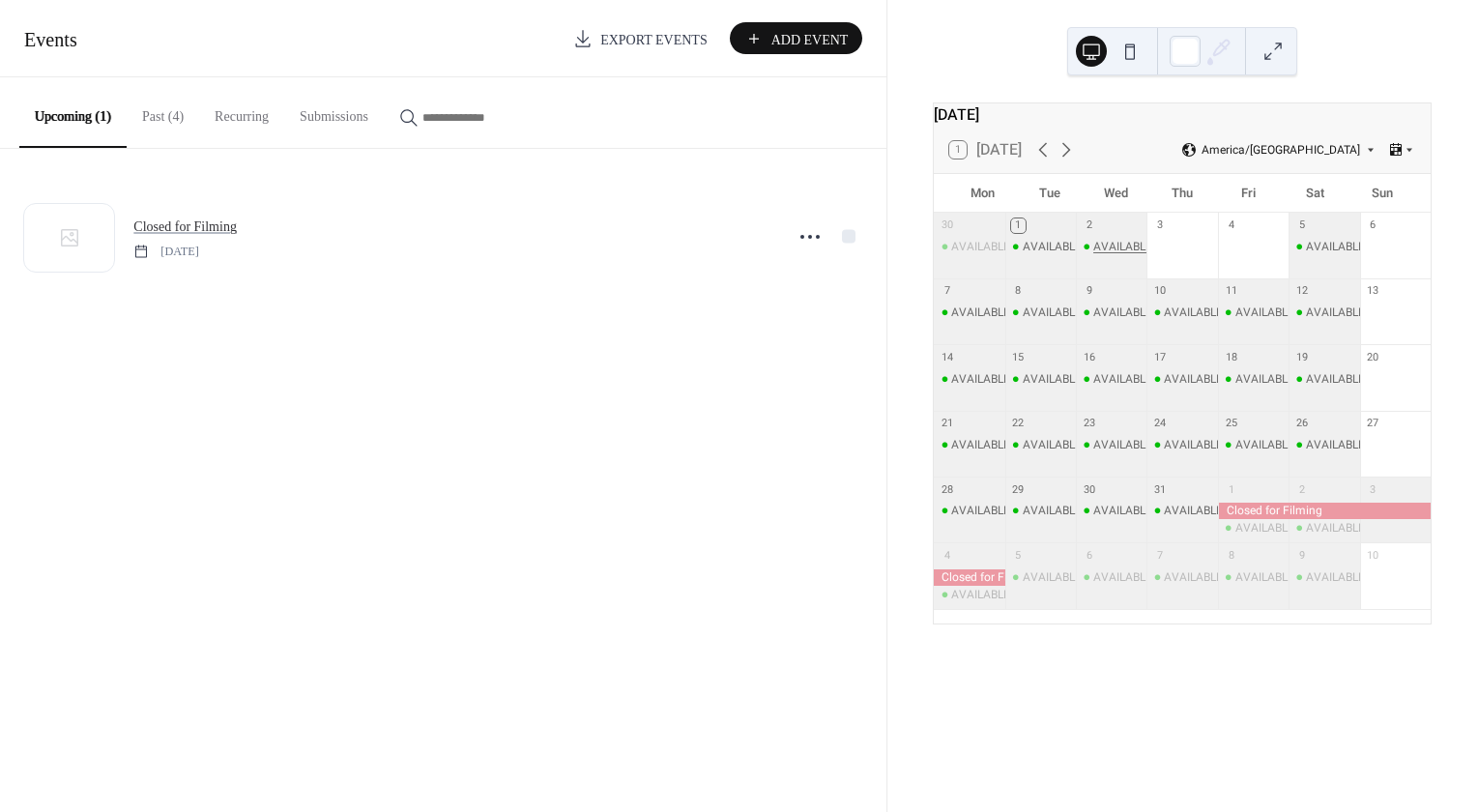 click on "AVAILABLE" at bounding box center [1122, 246] 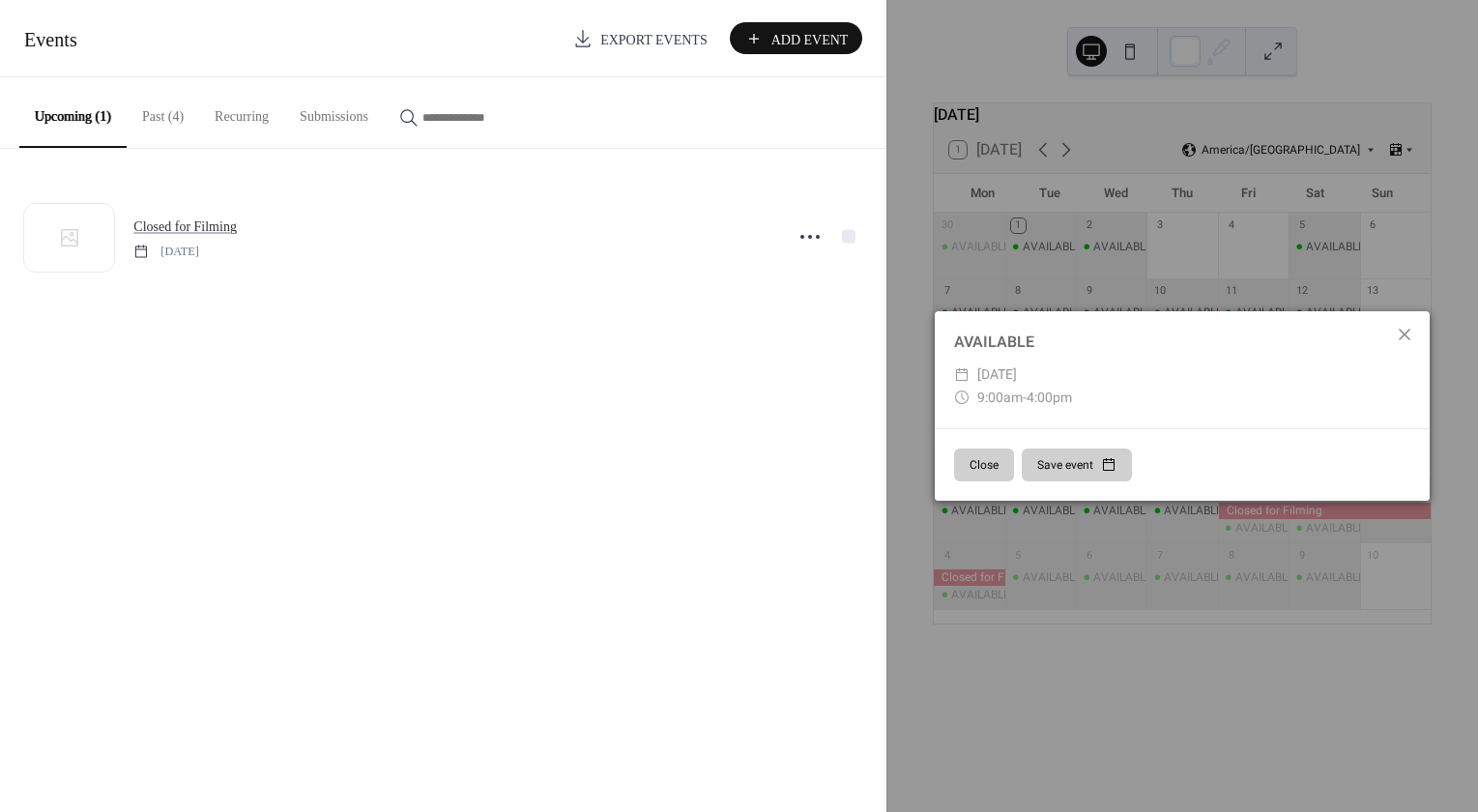 click on "4:00pm" at bounding box center (1049, 397) 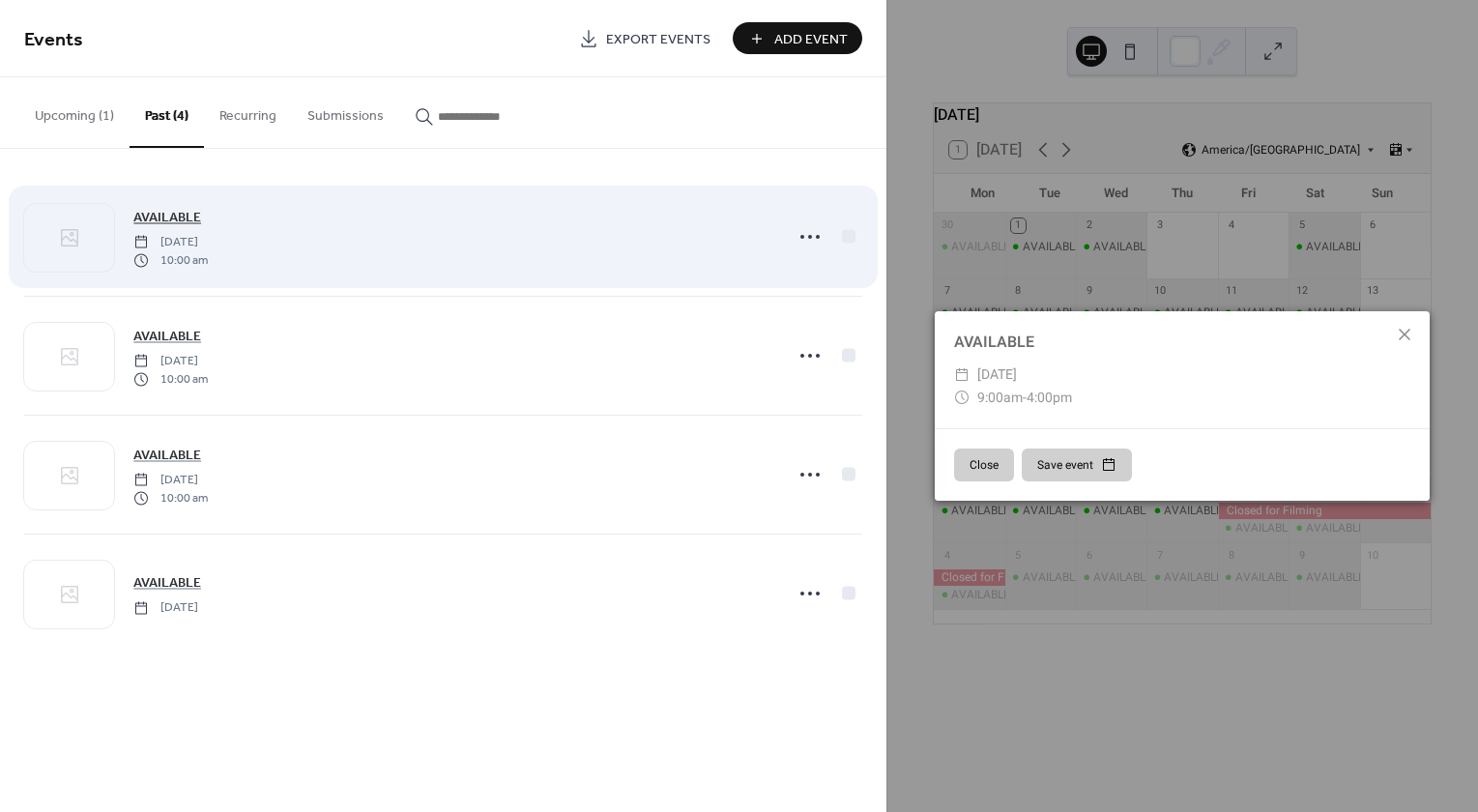 click on "AVAILABLE" at bounding box center (167, 218) 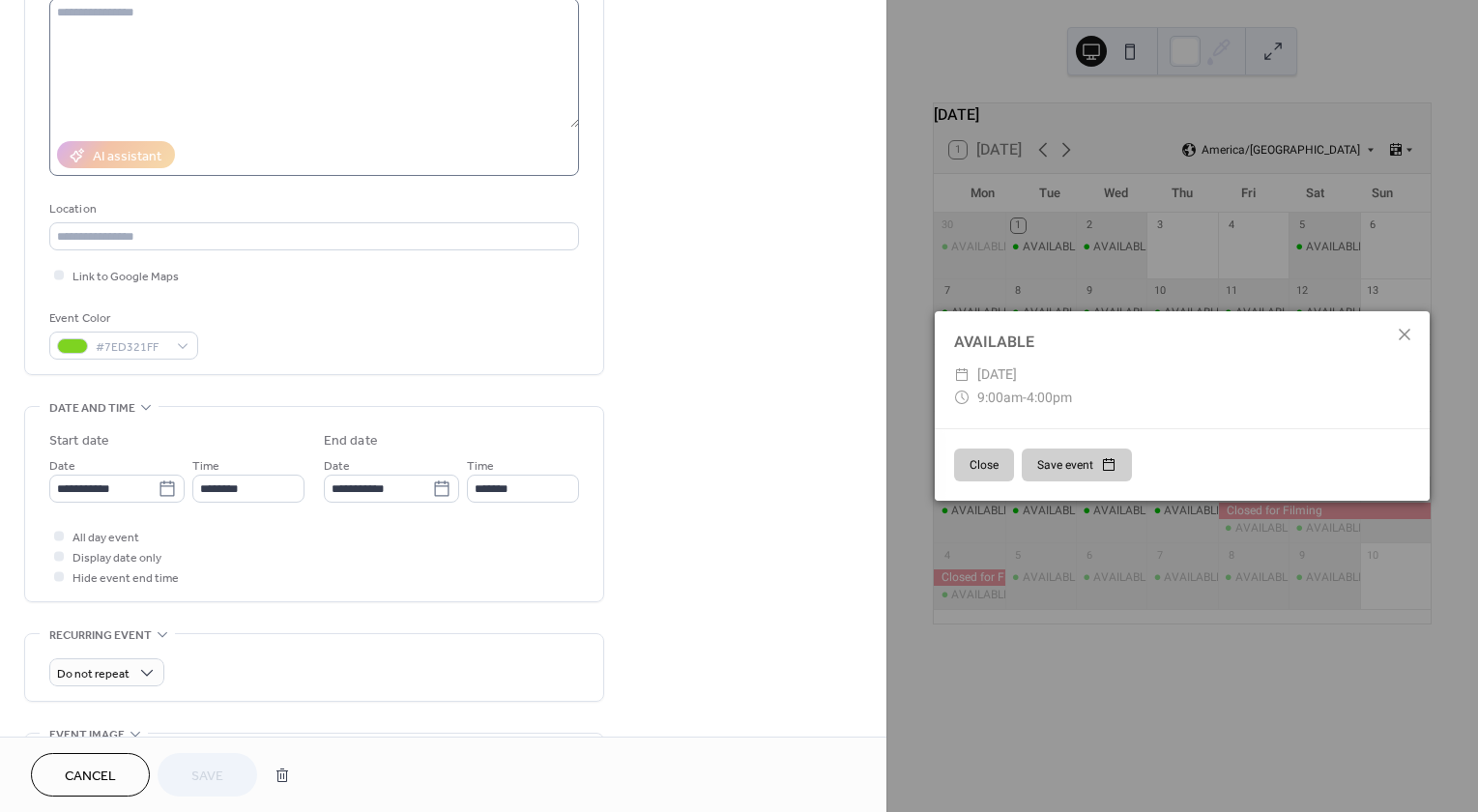 scroll, scrollTop: 227, scrollLeft: 0, axis: vertical 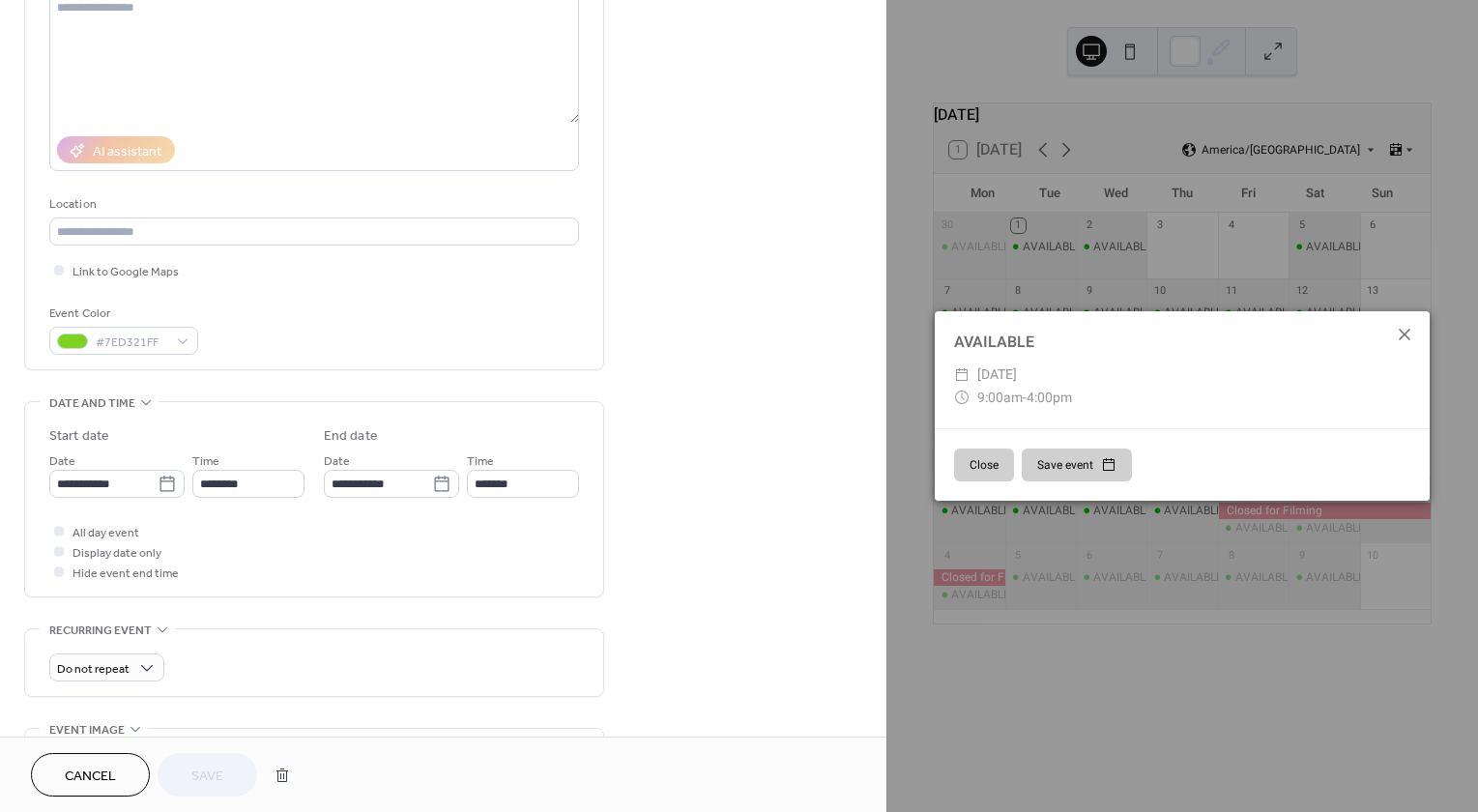 click 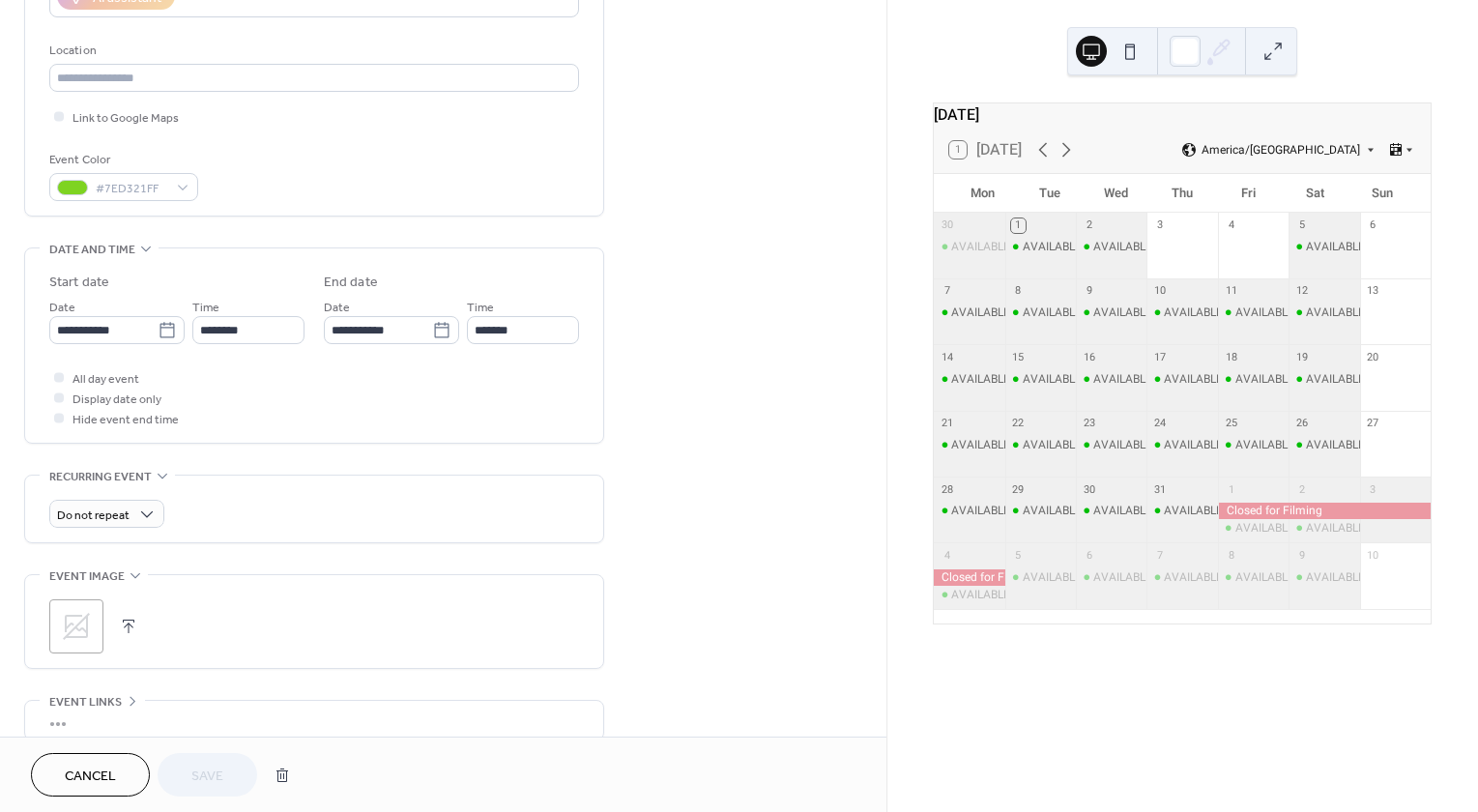 scroll, scrollTop: 382, scrollLeft: 0, axis: vertical 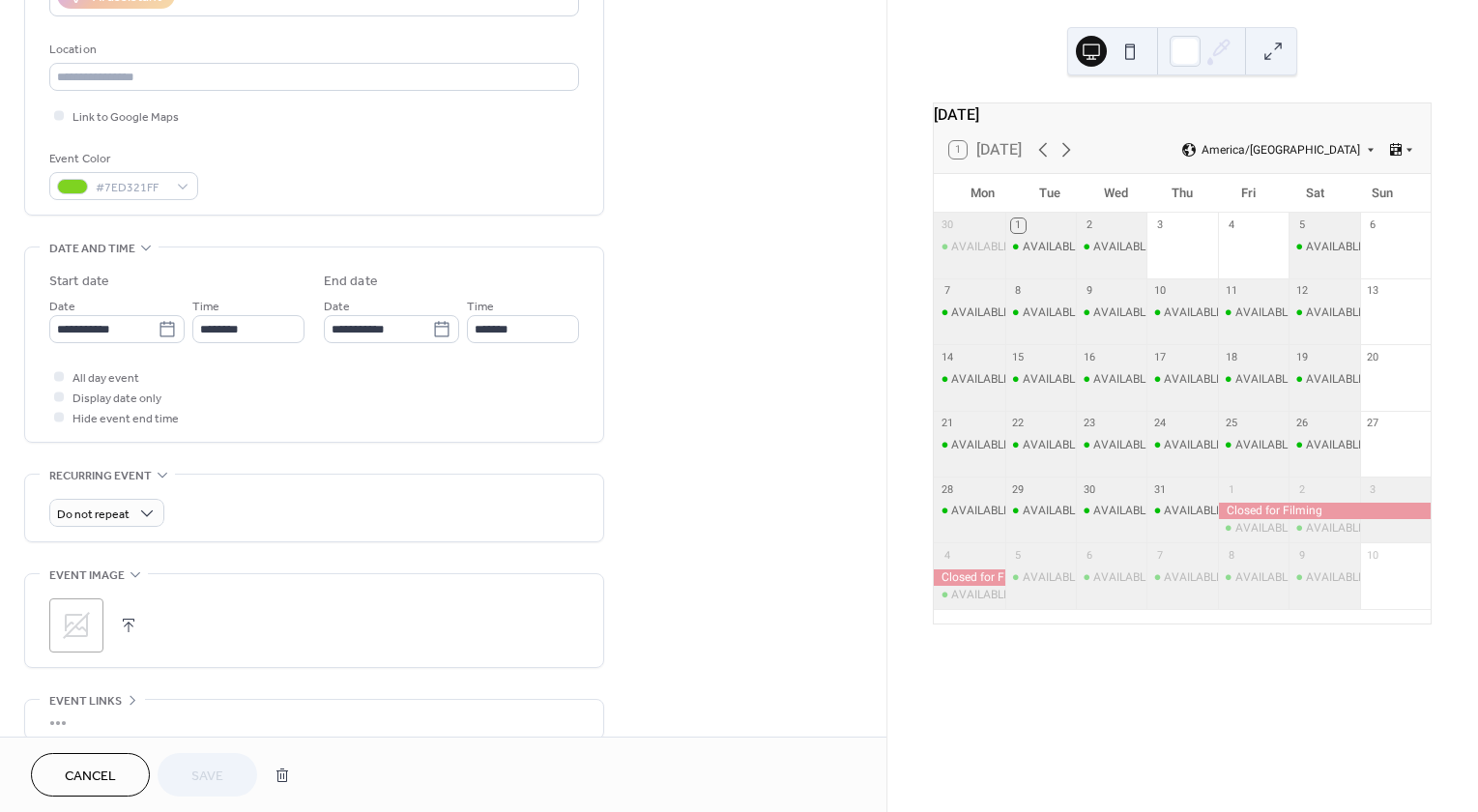 click on "Cancel" at bounding box center [90, 776] 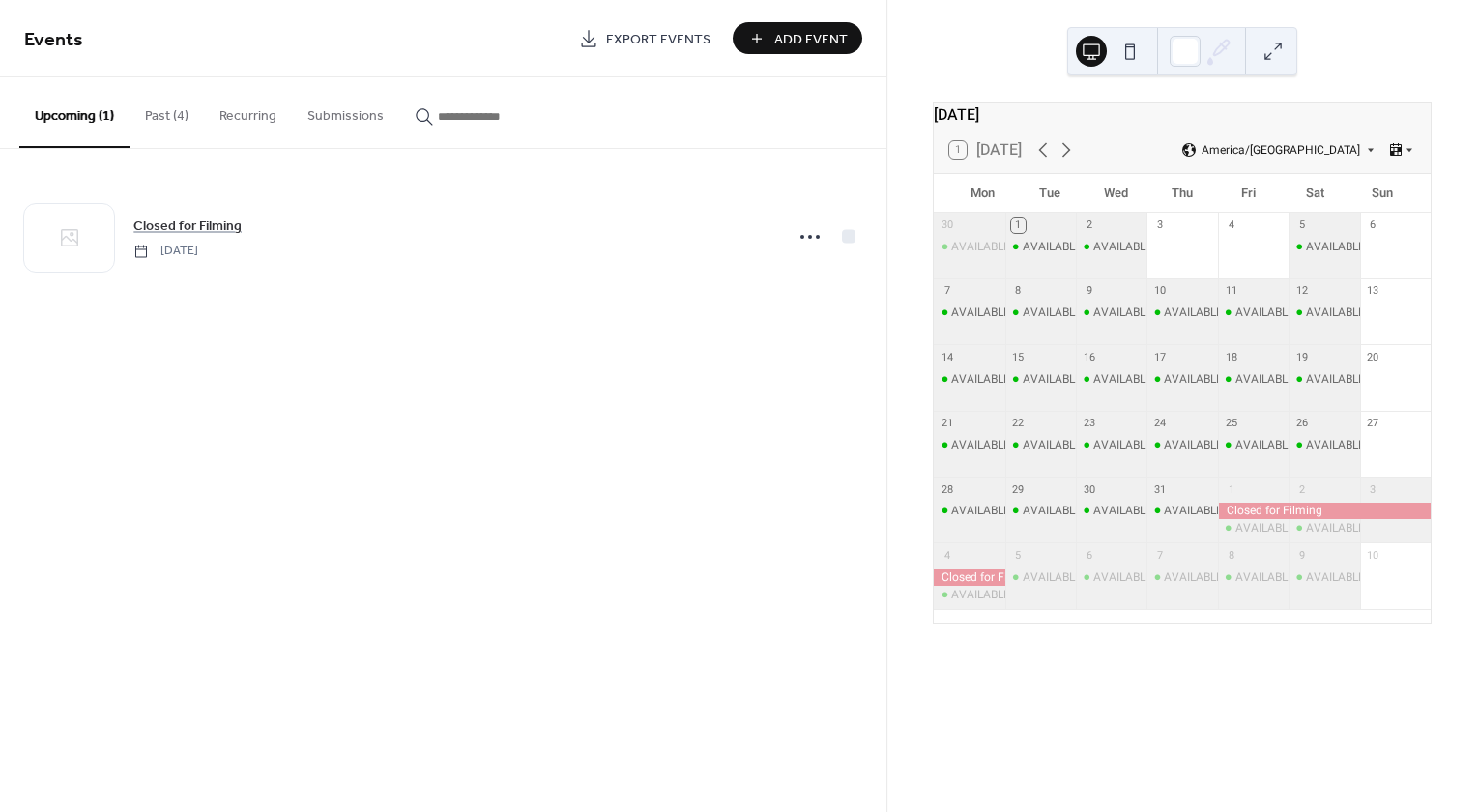 click on "Submissions" at bounding box center (345, 111) 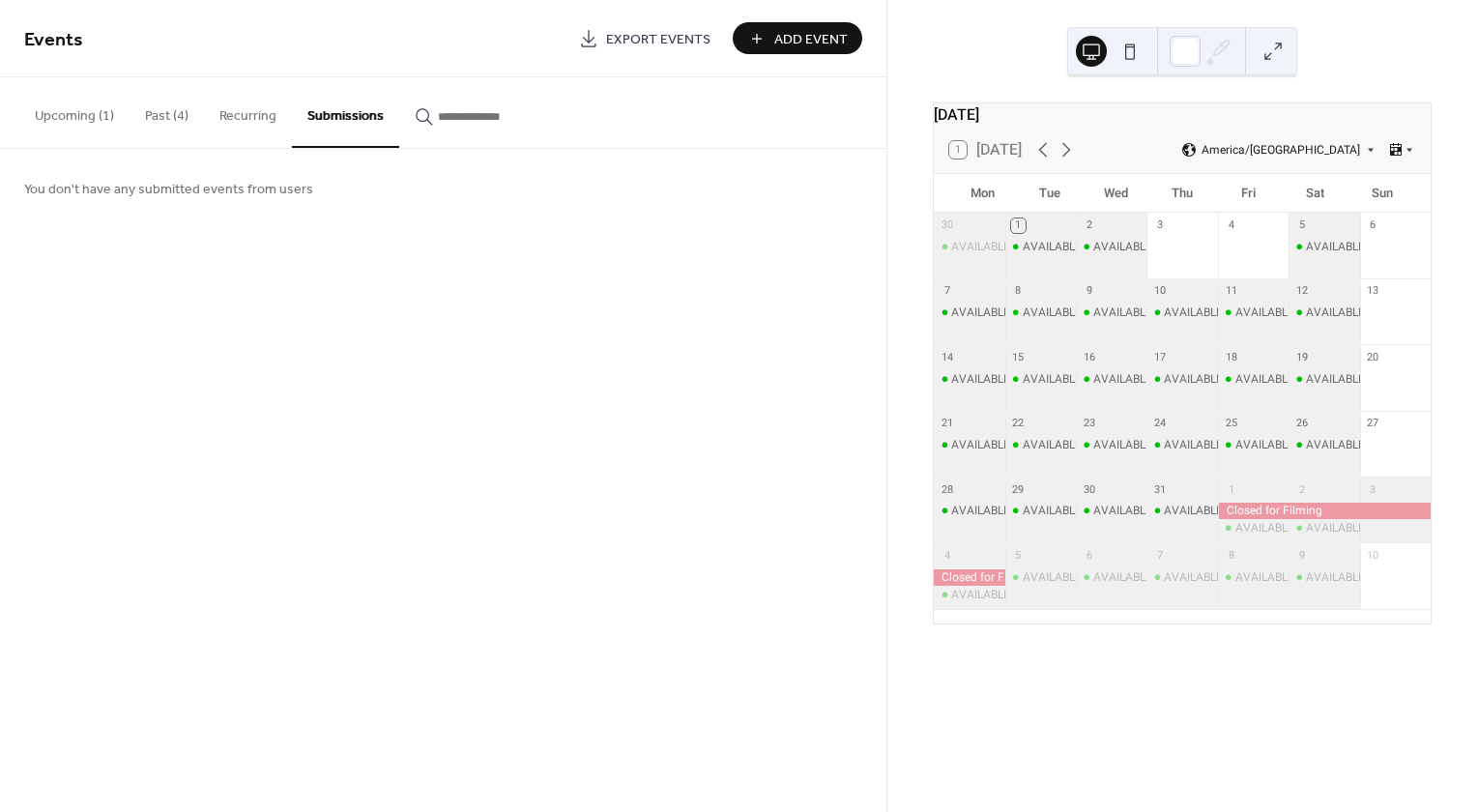 click on "Recurring" at bounding box center (247, 111) 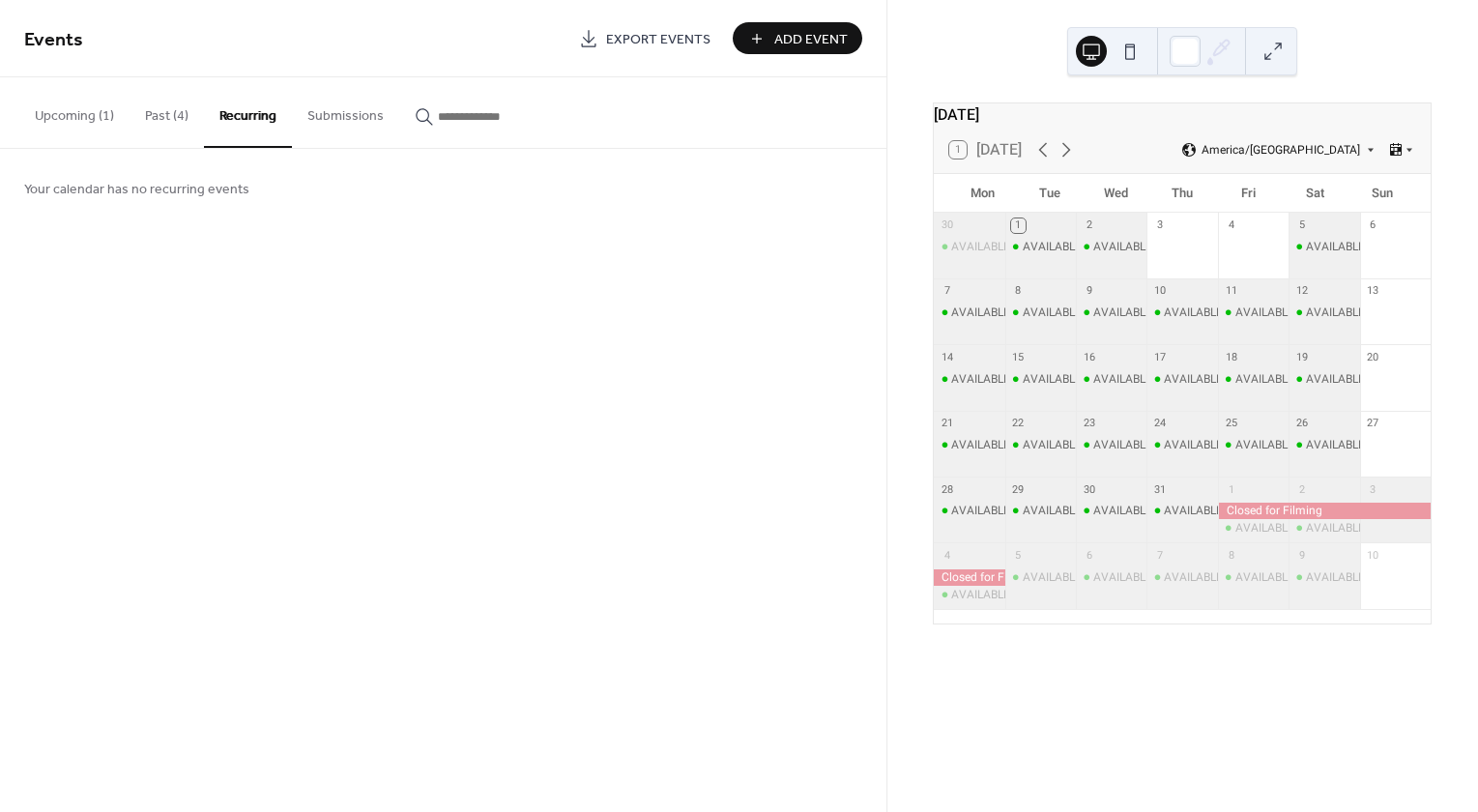 click on "Past  (4)" at bounding box center (166, 111) 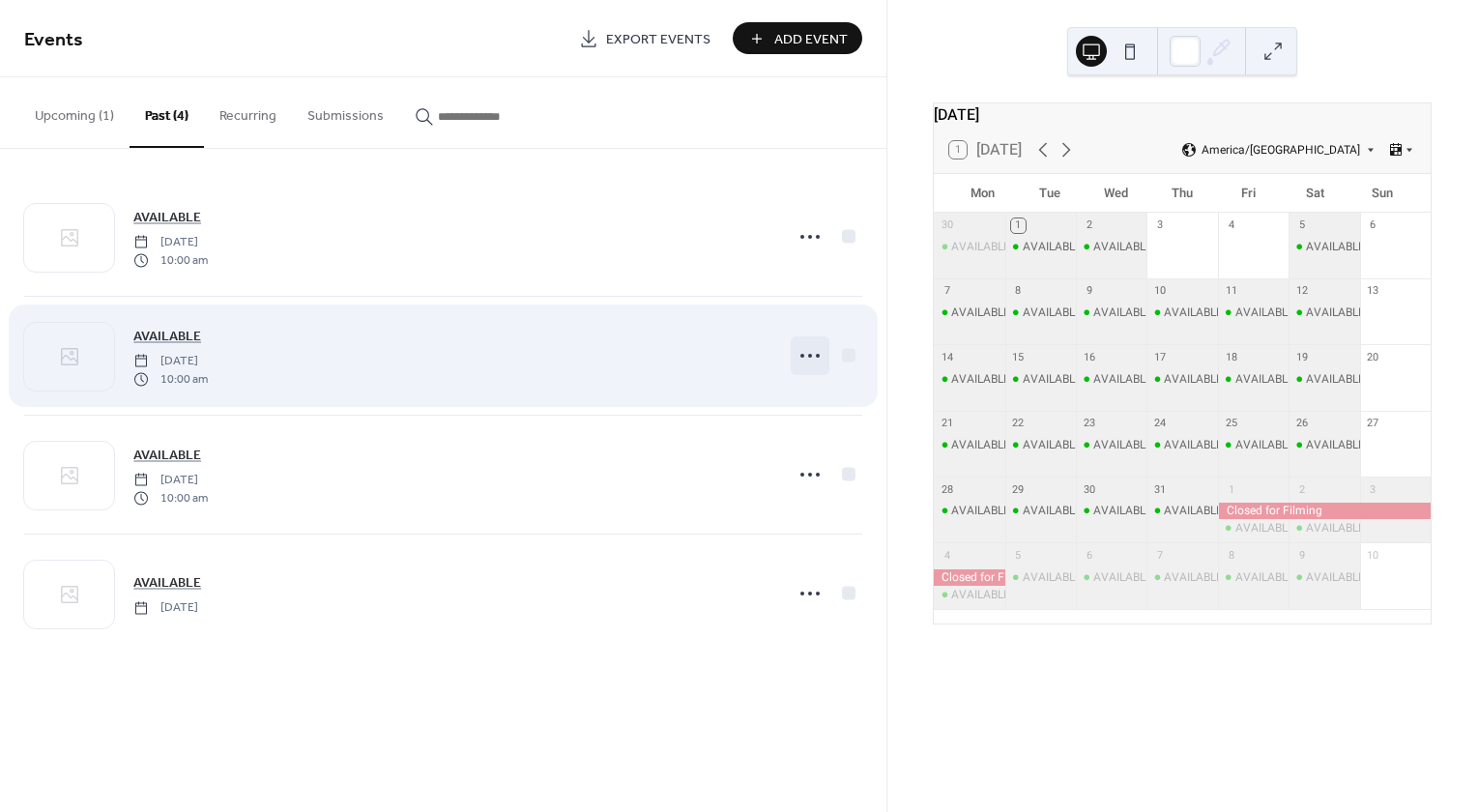 click 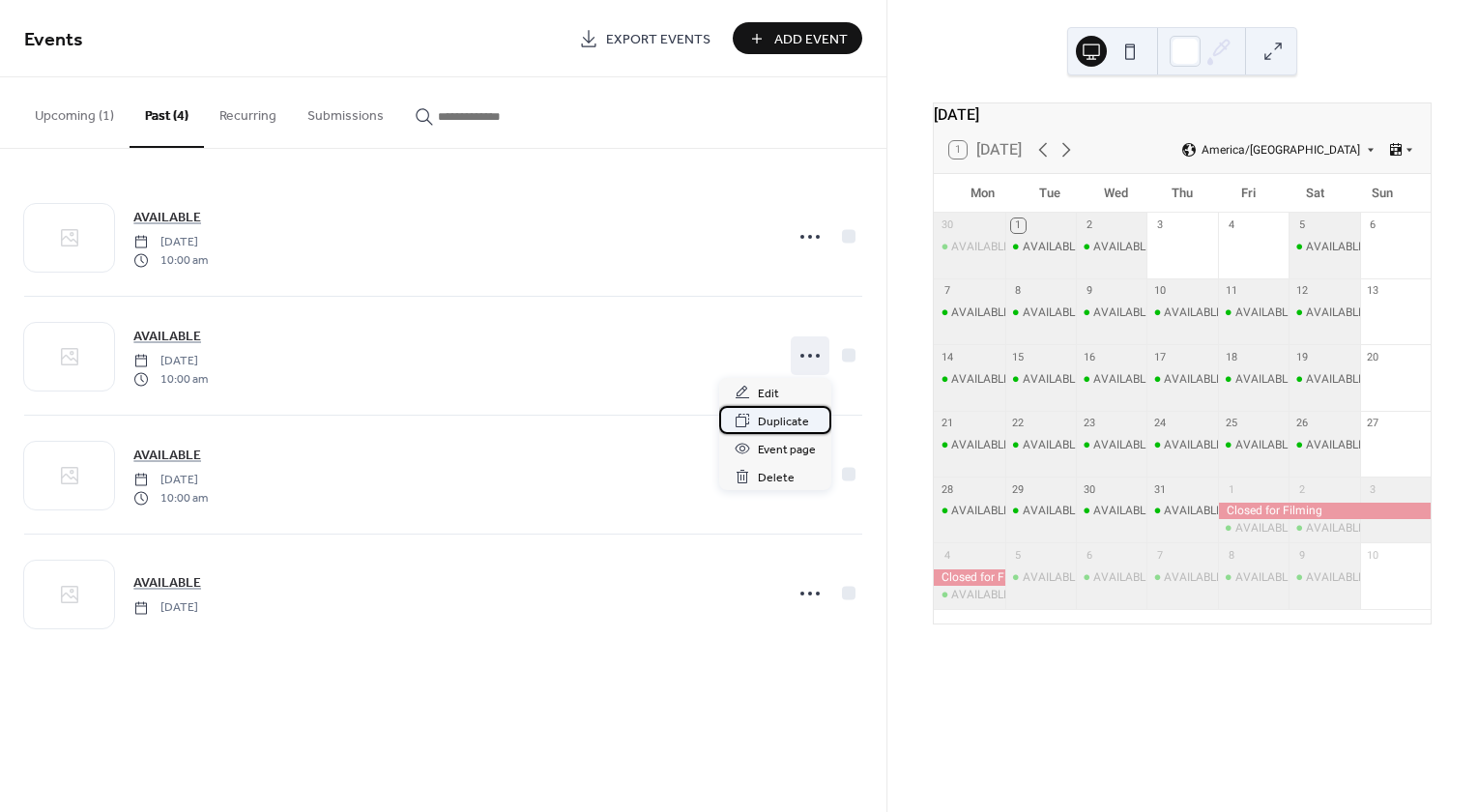 click on "Duplicate" at bounding box center [783, 421] 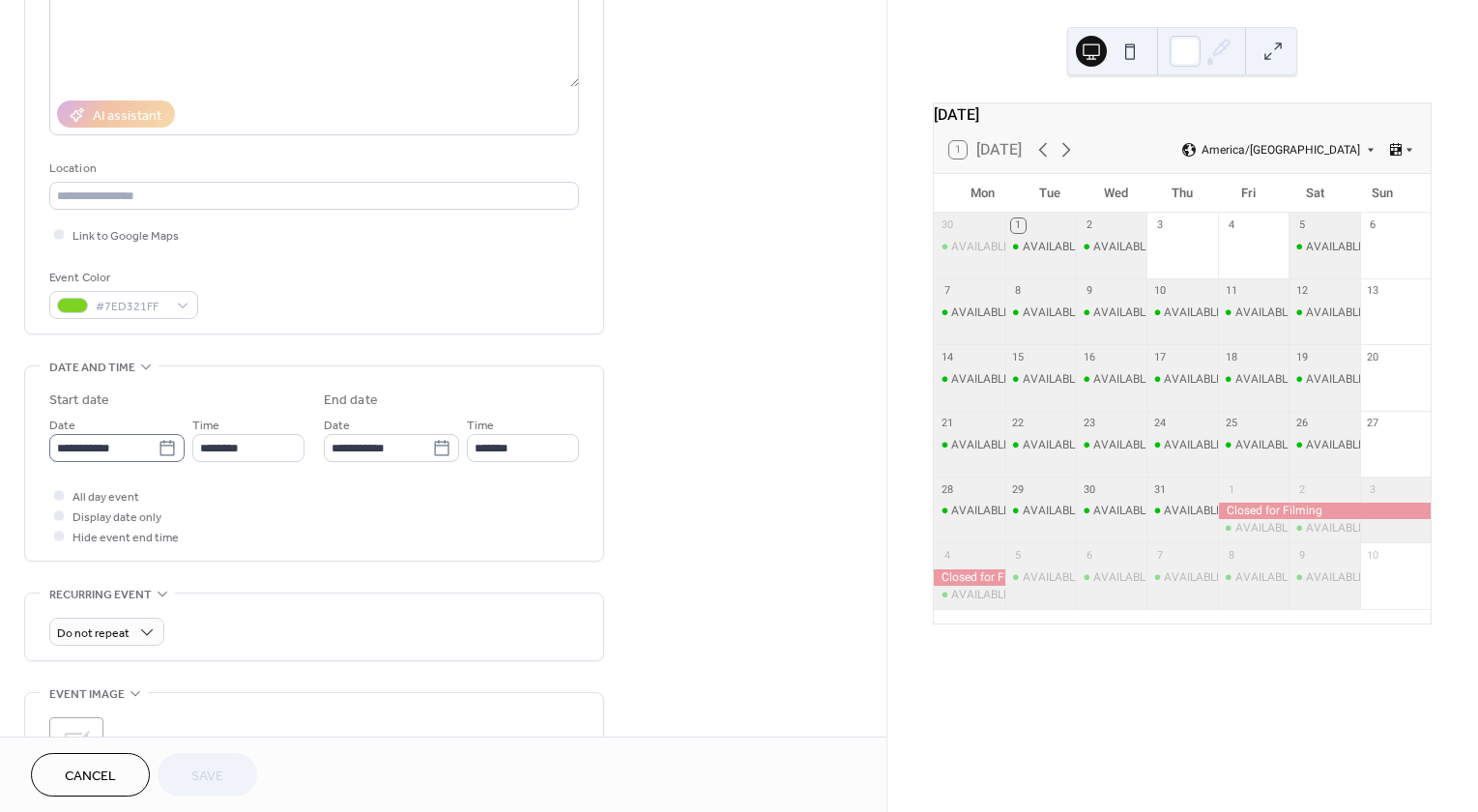 scroll, scrollTop: 272, scrollLeft: 0, axis: vertical 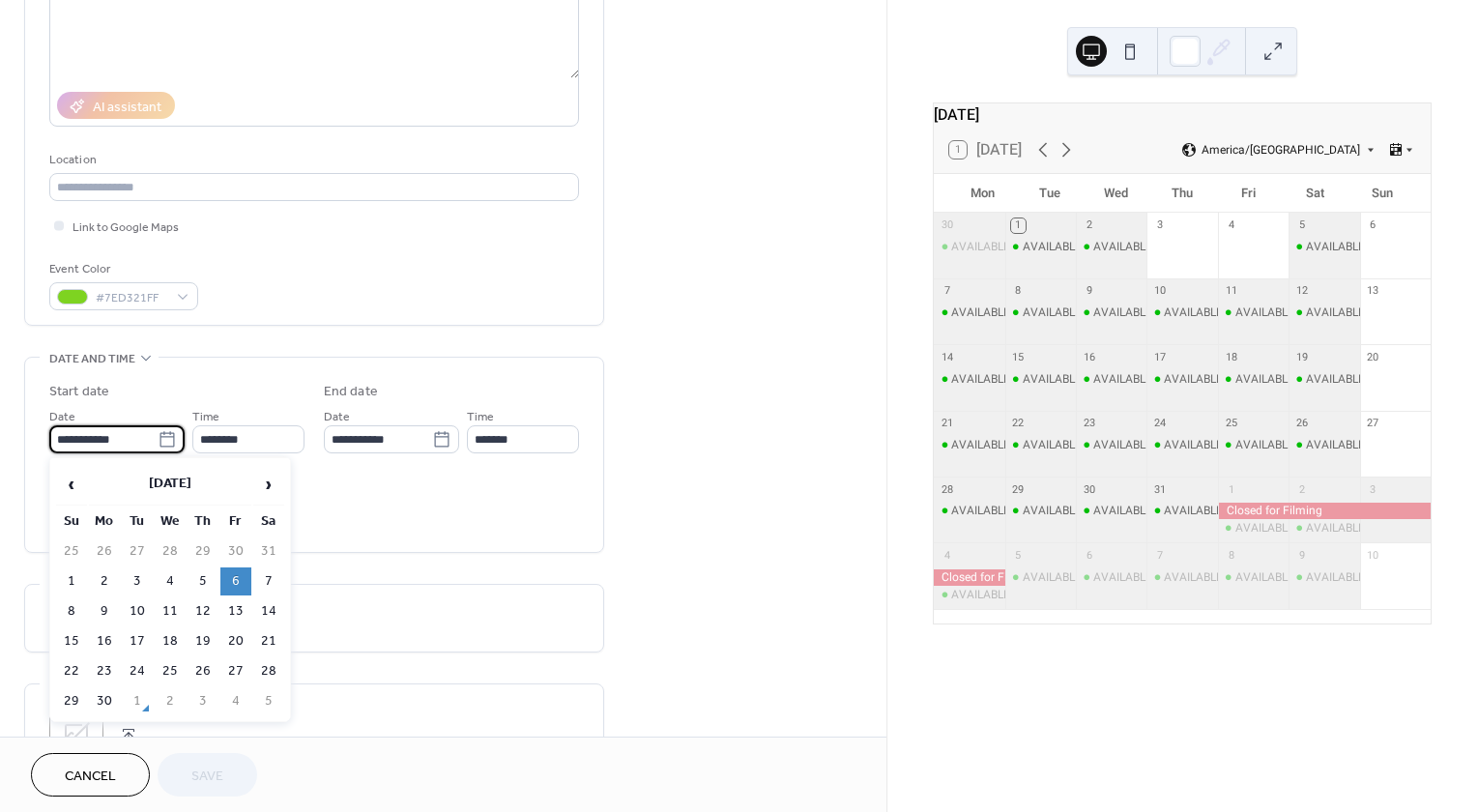 click on "**********" at bounding box center (103, 439) 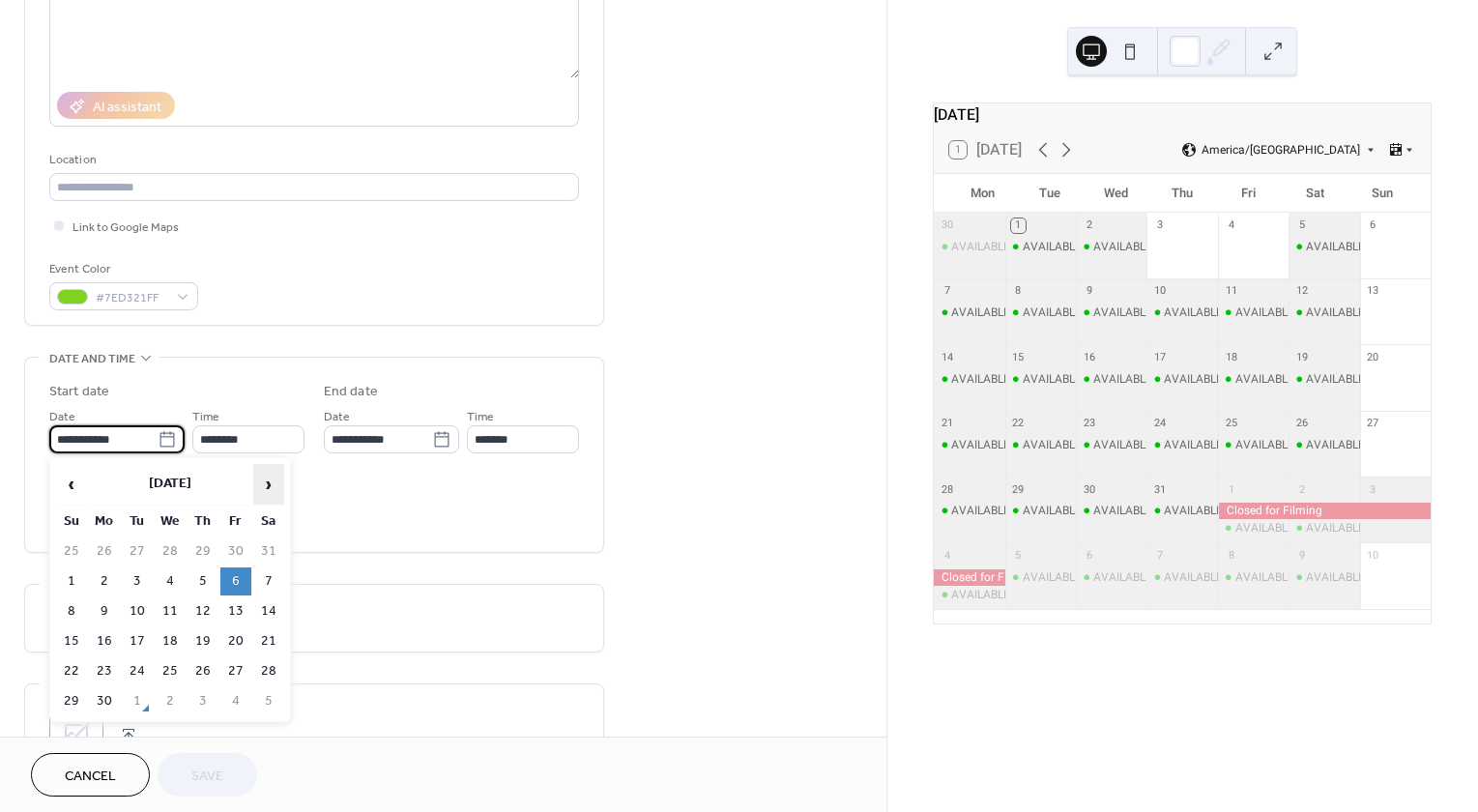 click on "›" at bounding box center [269, 484] 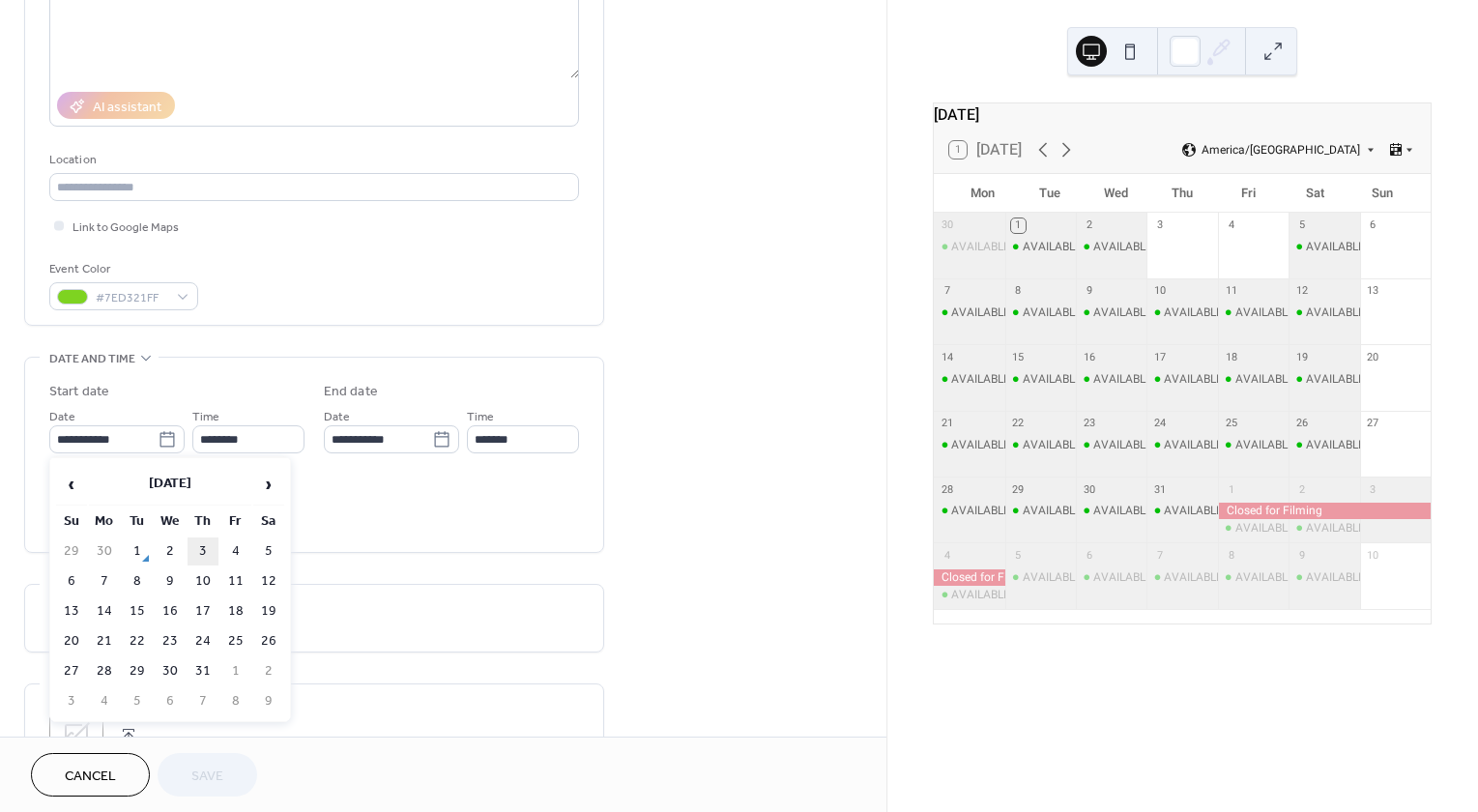 click on "3" at bounding box center (203, 551) 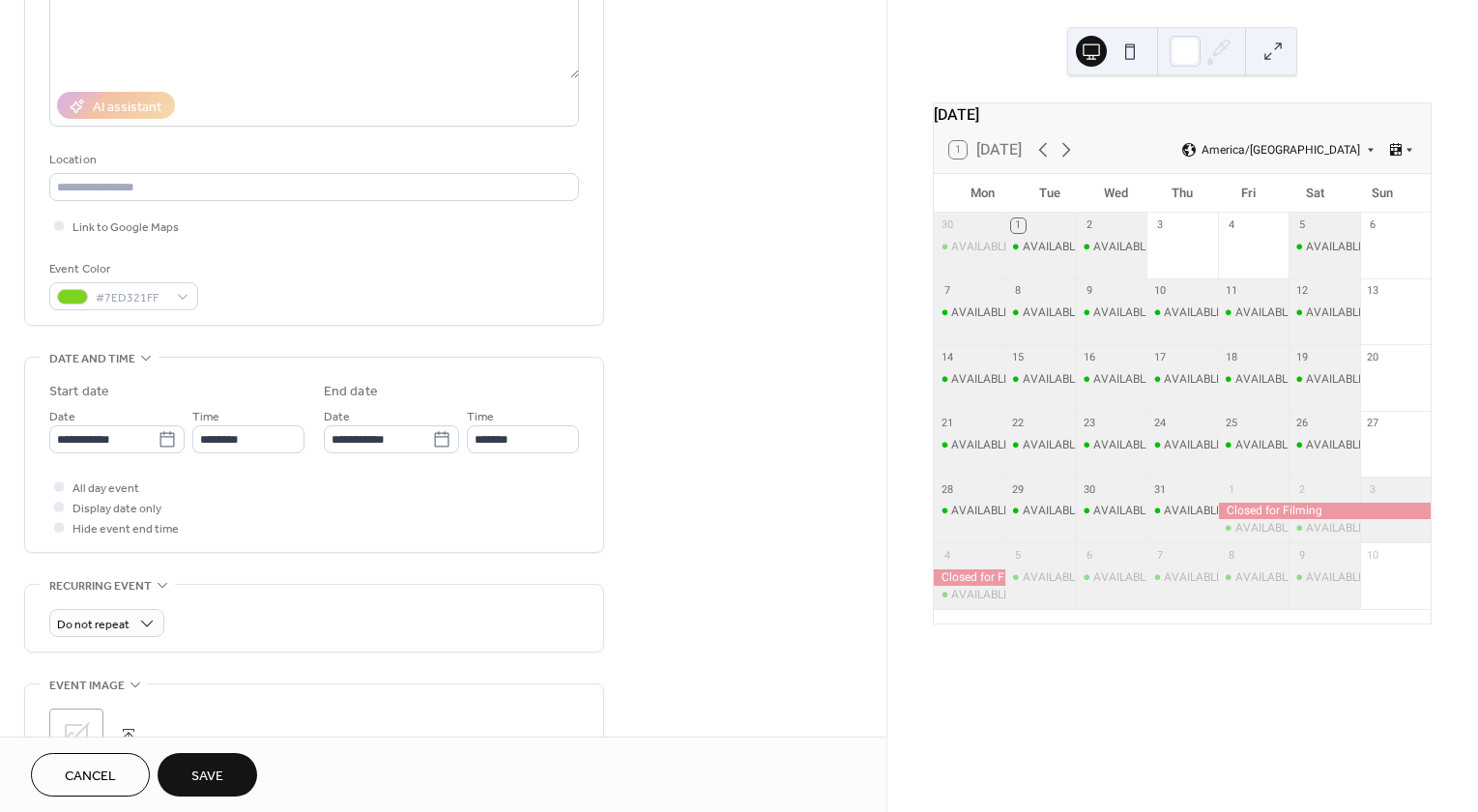 type on "**********" 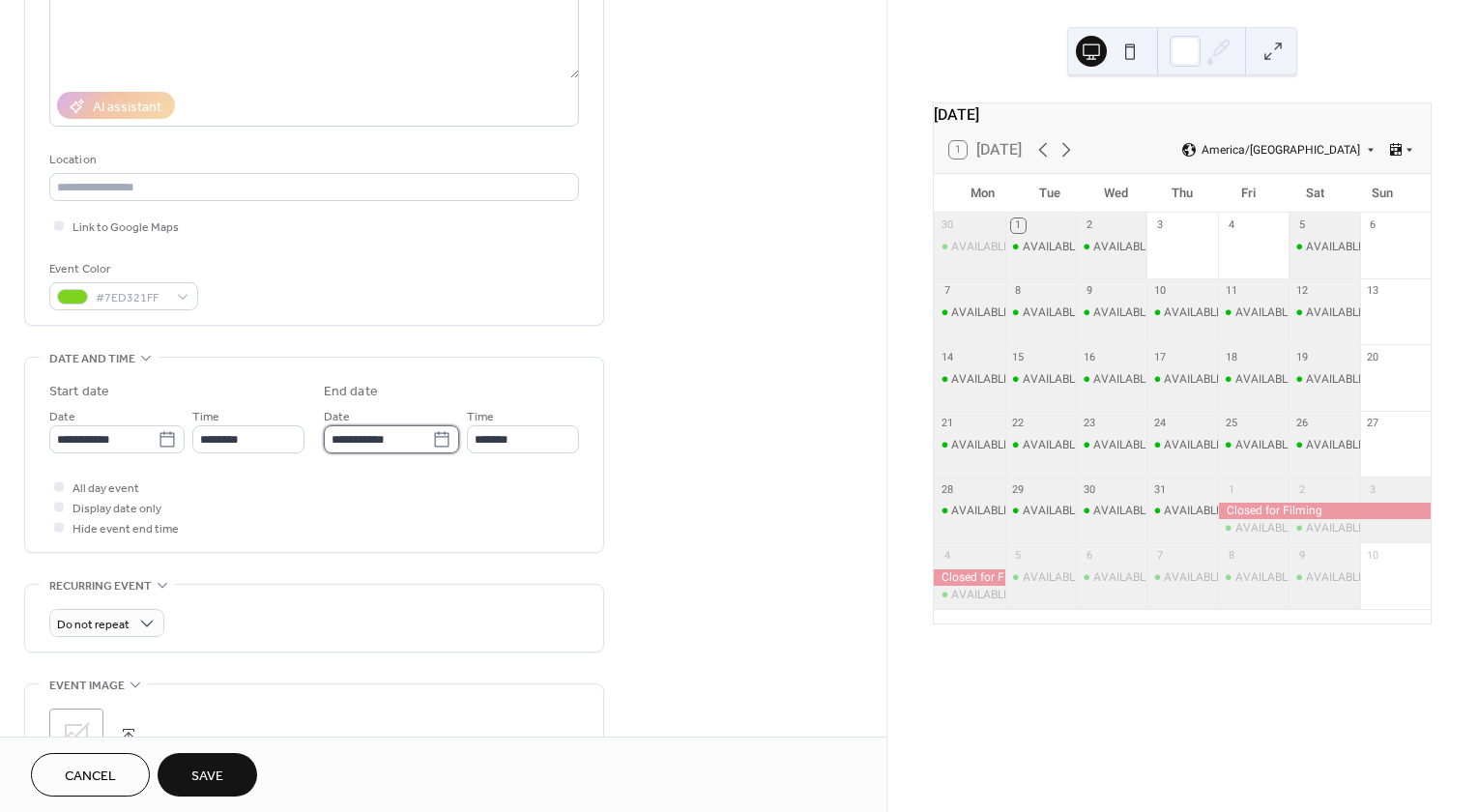 click on "**********" at bounding box center (378, 439) 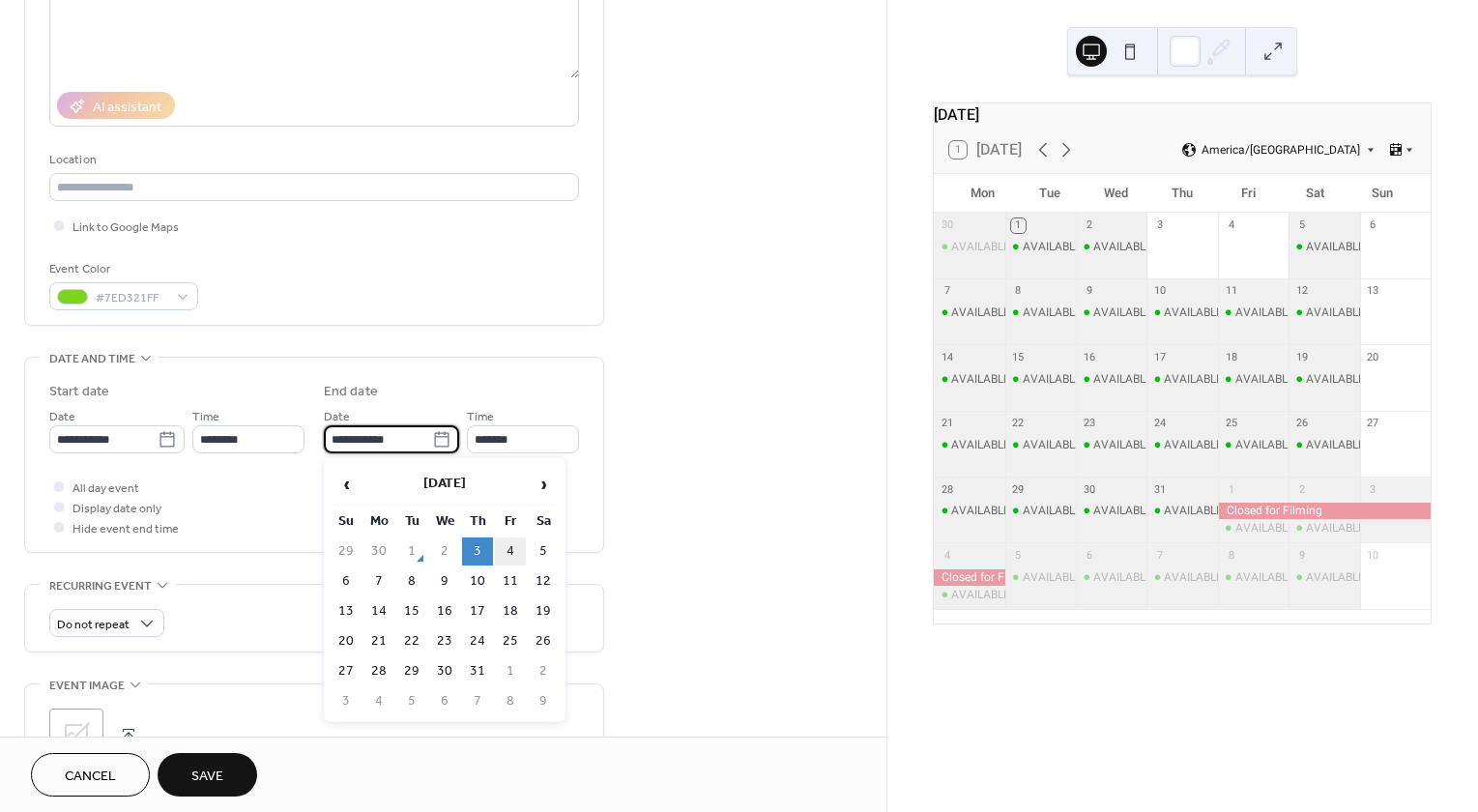 click on "4" at bounding box center [510, 551] 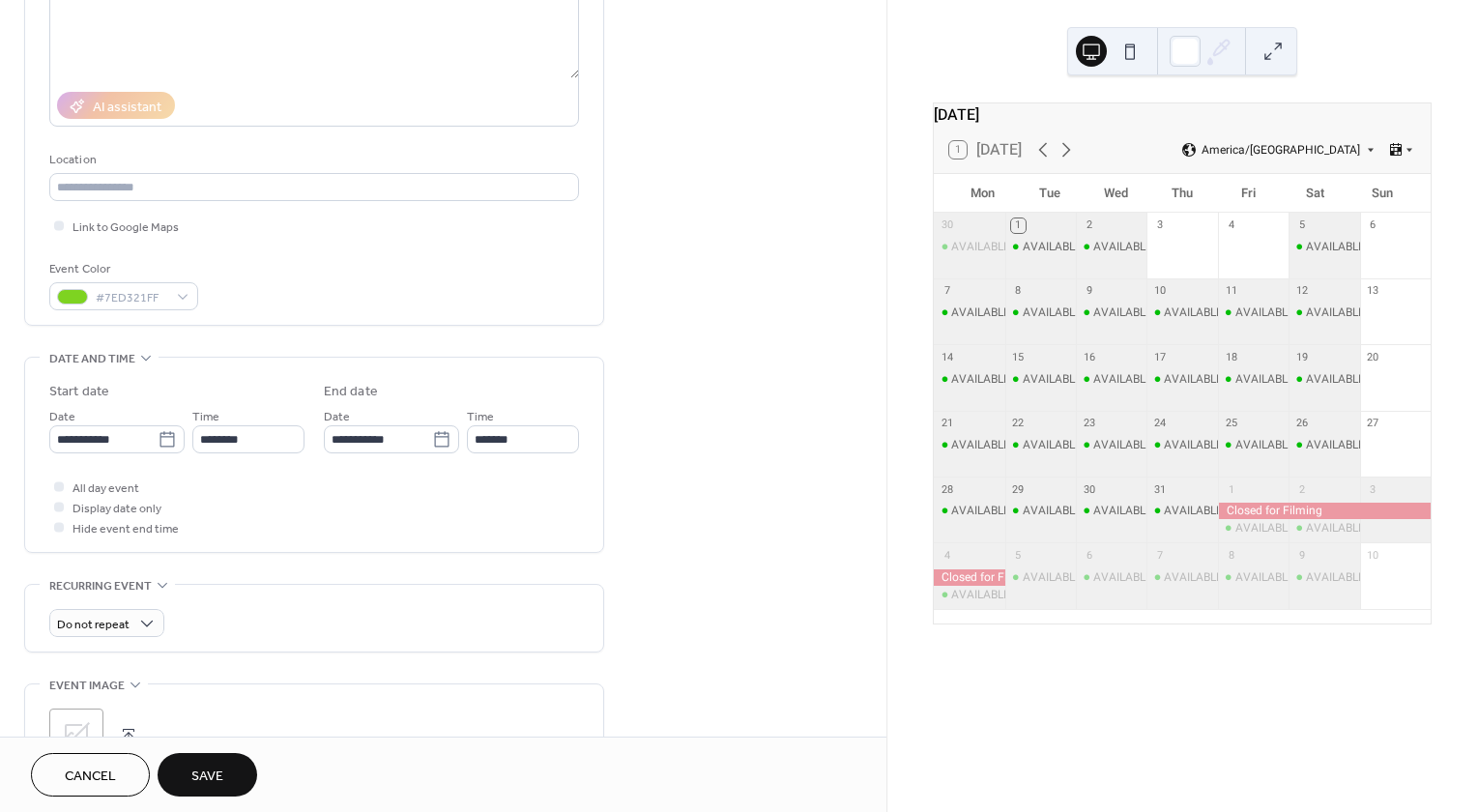 click on "Save" at bounding box center (207, 774) 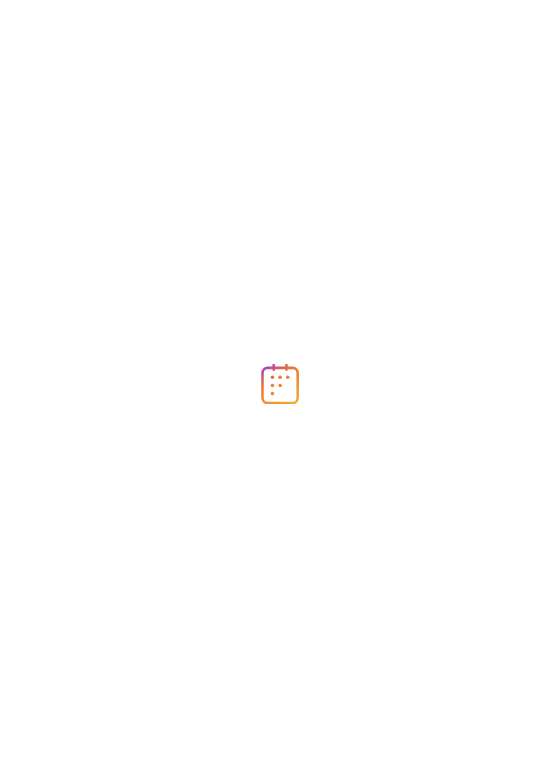 scroll, scrollTop: 0, scrollLeft: 0, axis: both 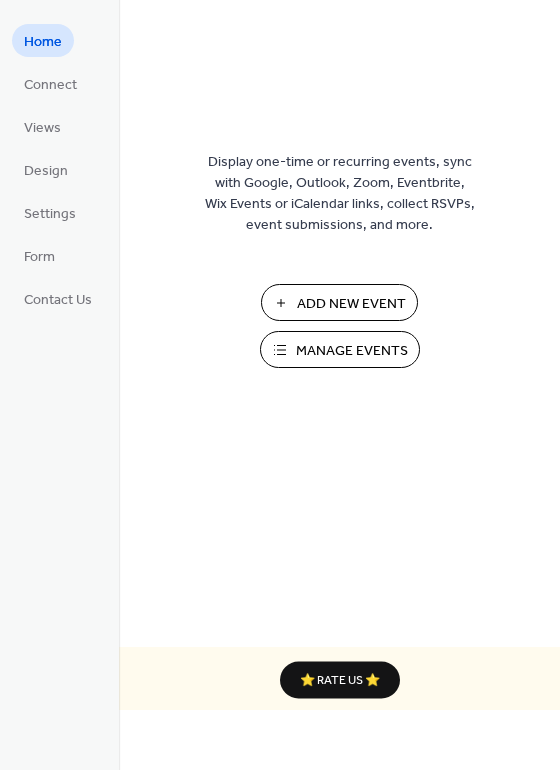 click on "Manage Events" at bounding box center (352, 351) 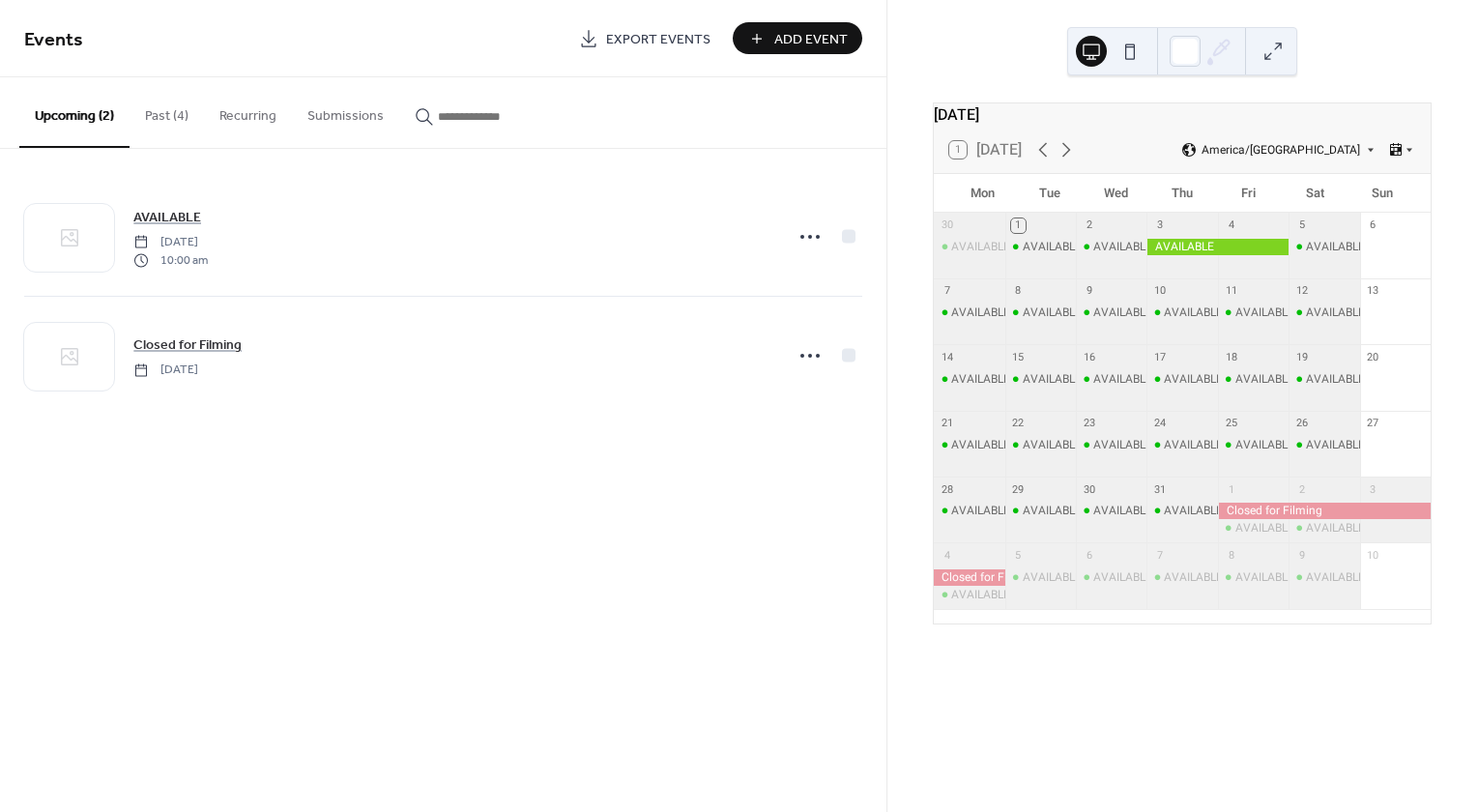 scroll, scrollTop: 0, scrollLeft: 0, axis: both 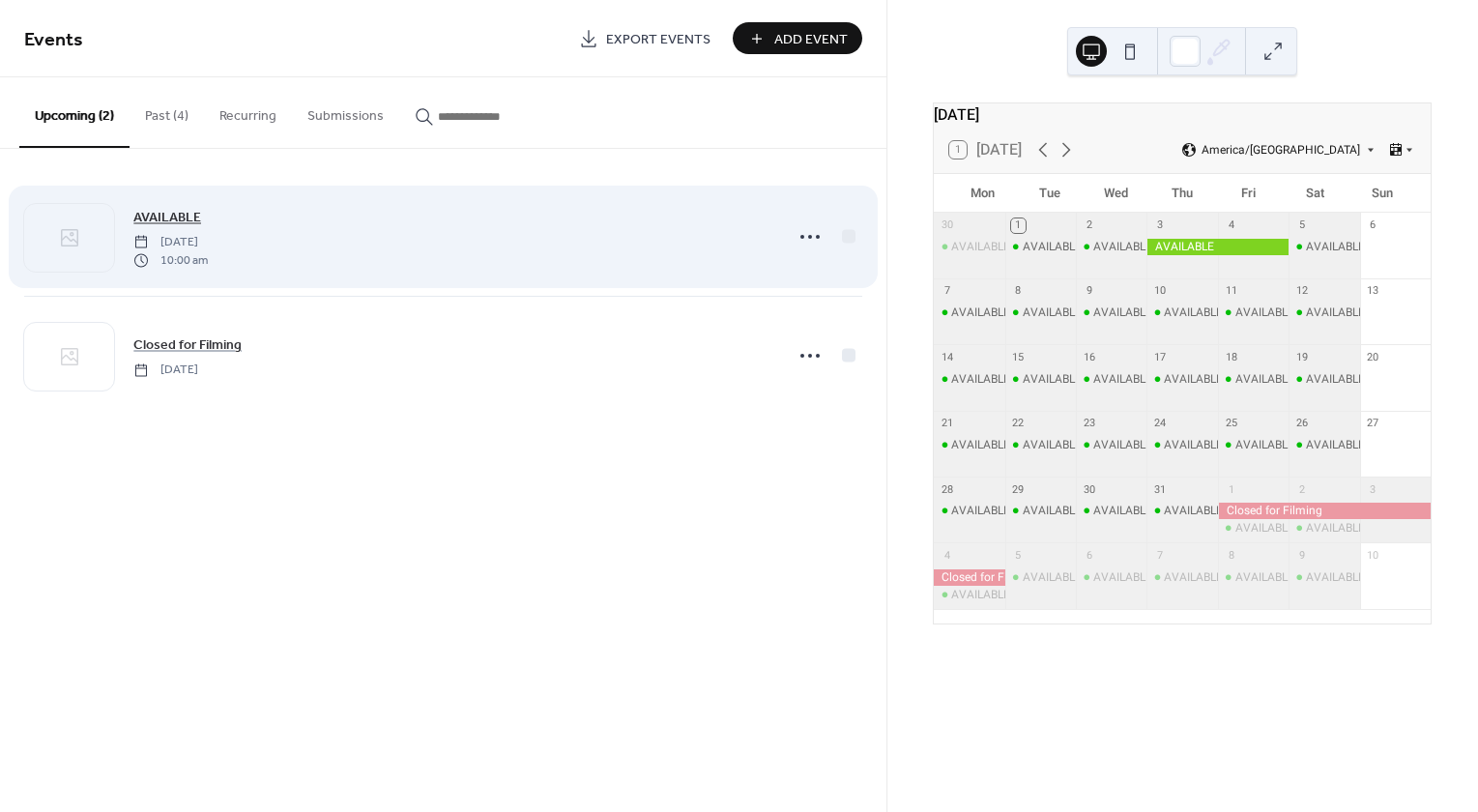 click on "AVAILABLE" at bounding box center (167, 218) 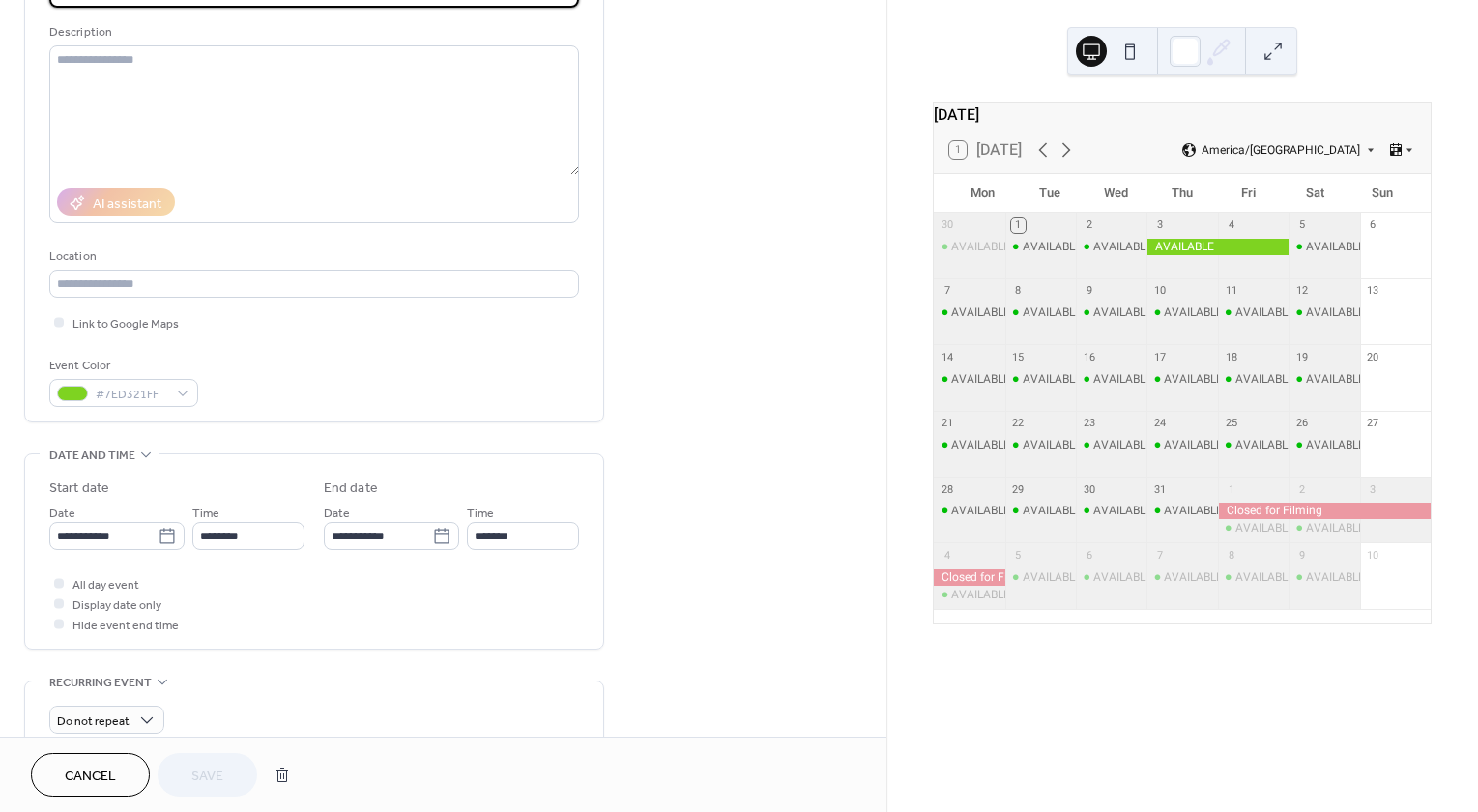 scroll, scrollTop: 176, scrollLeft: 0, axis: vertical 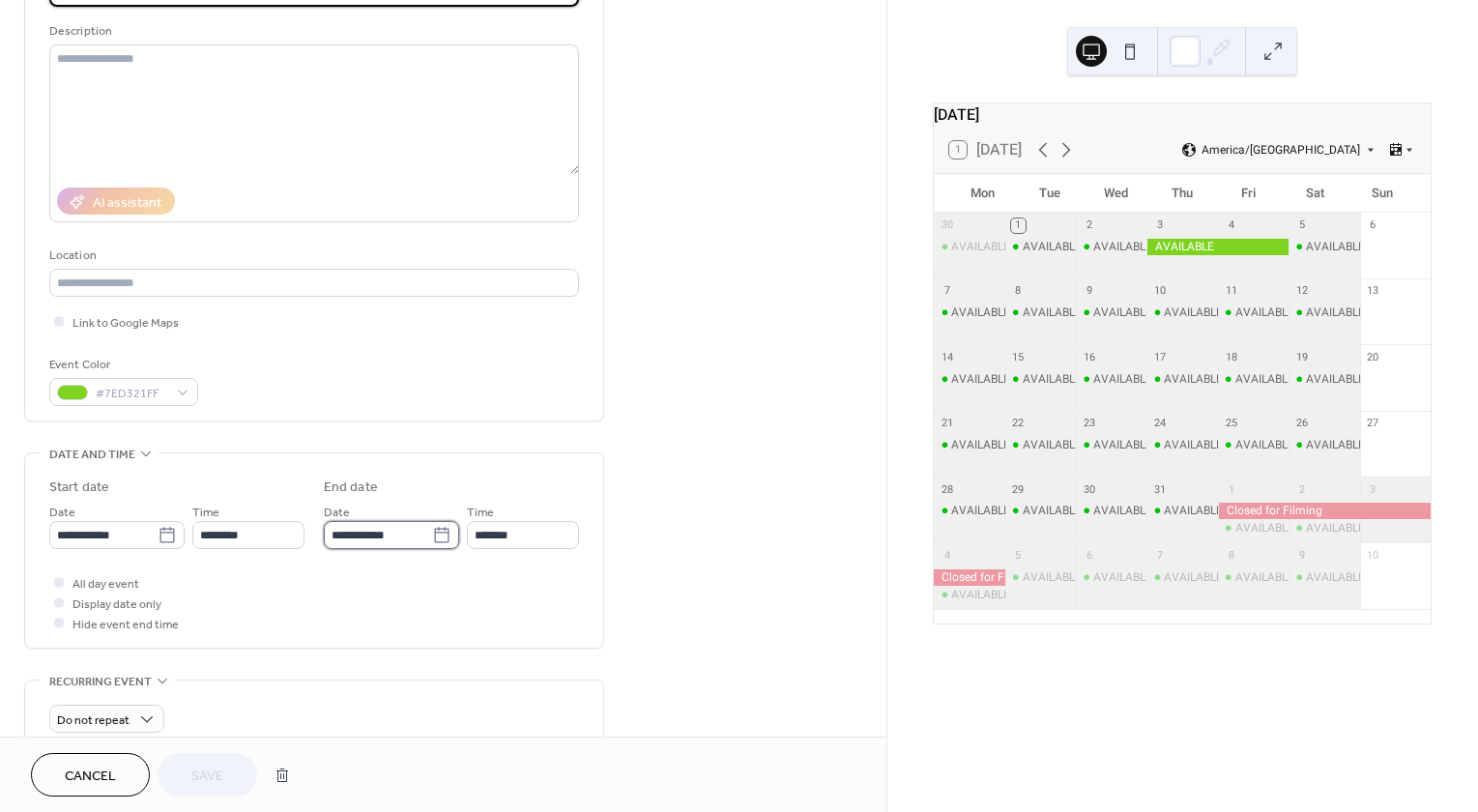 click on "**********" at bounding box center (378, 535) 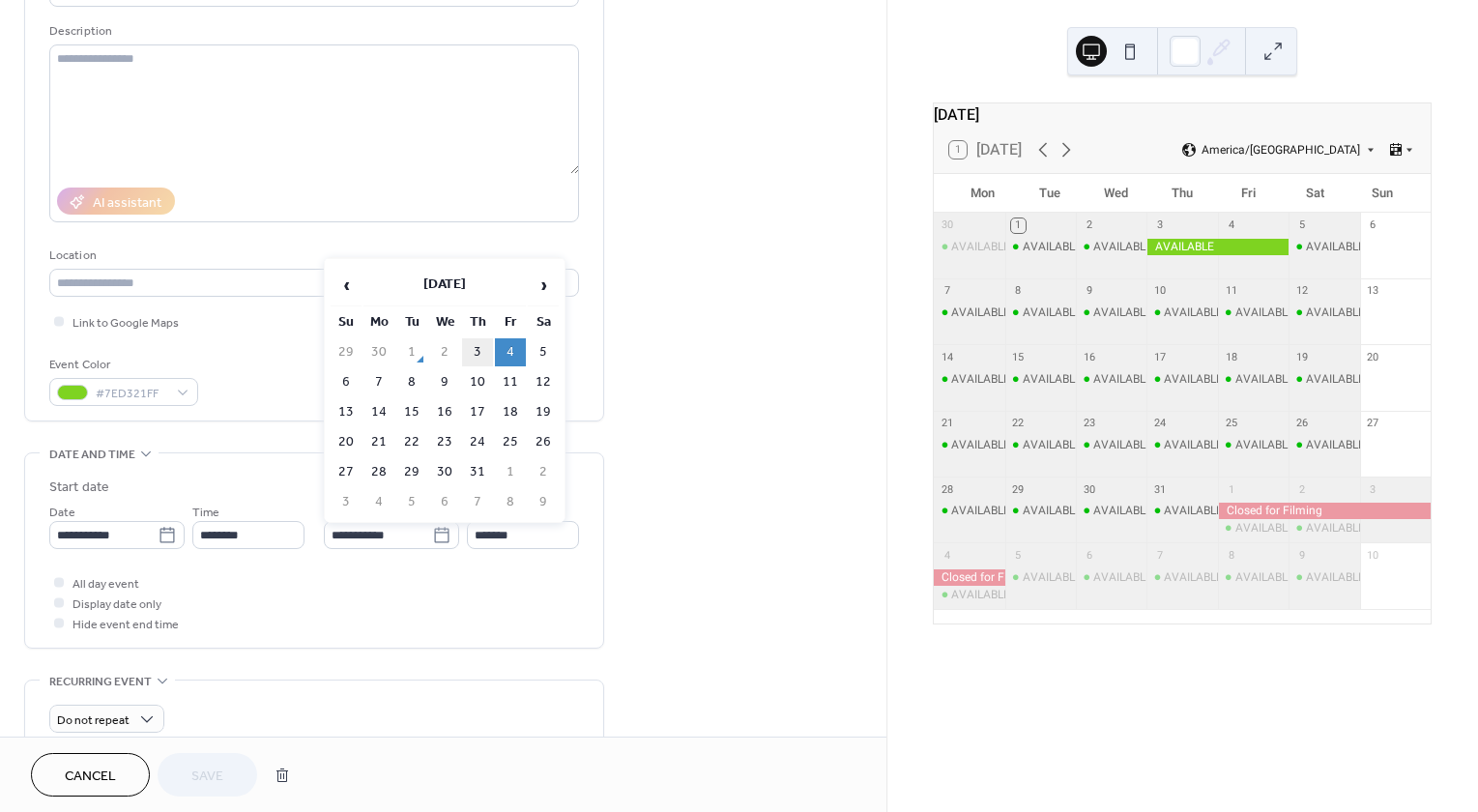 click on "3" at bounding box center (478, 352) 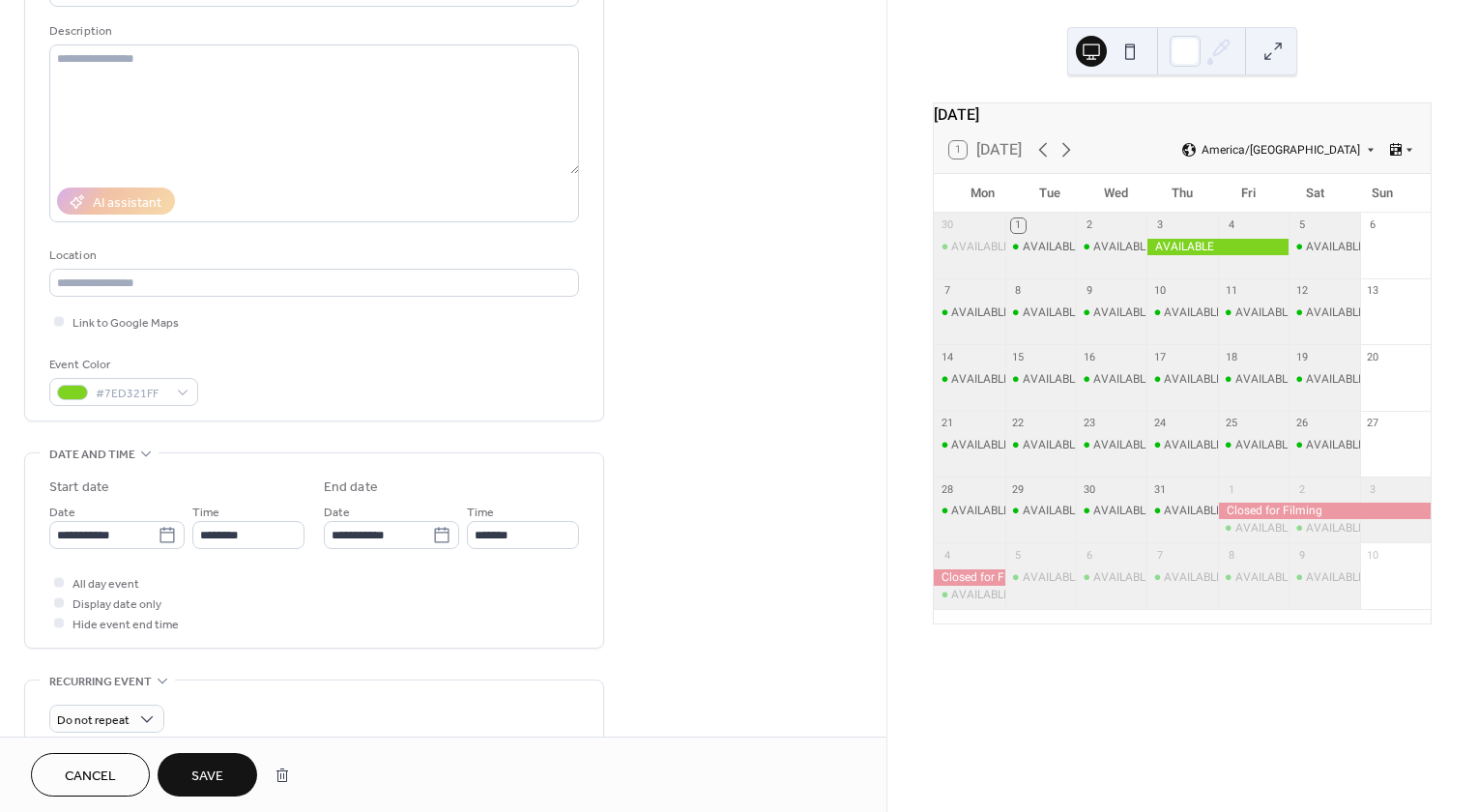 click on "Save" at bounding box center (207, 776) 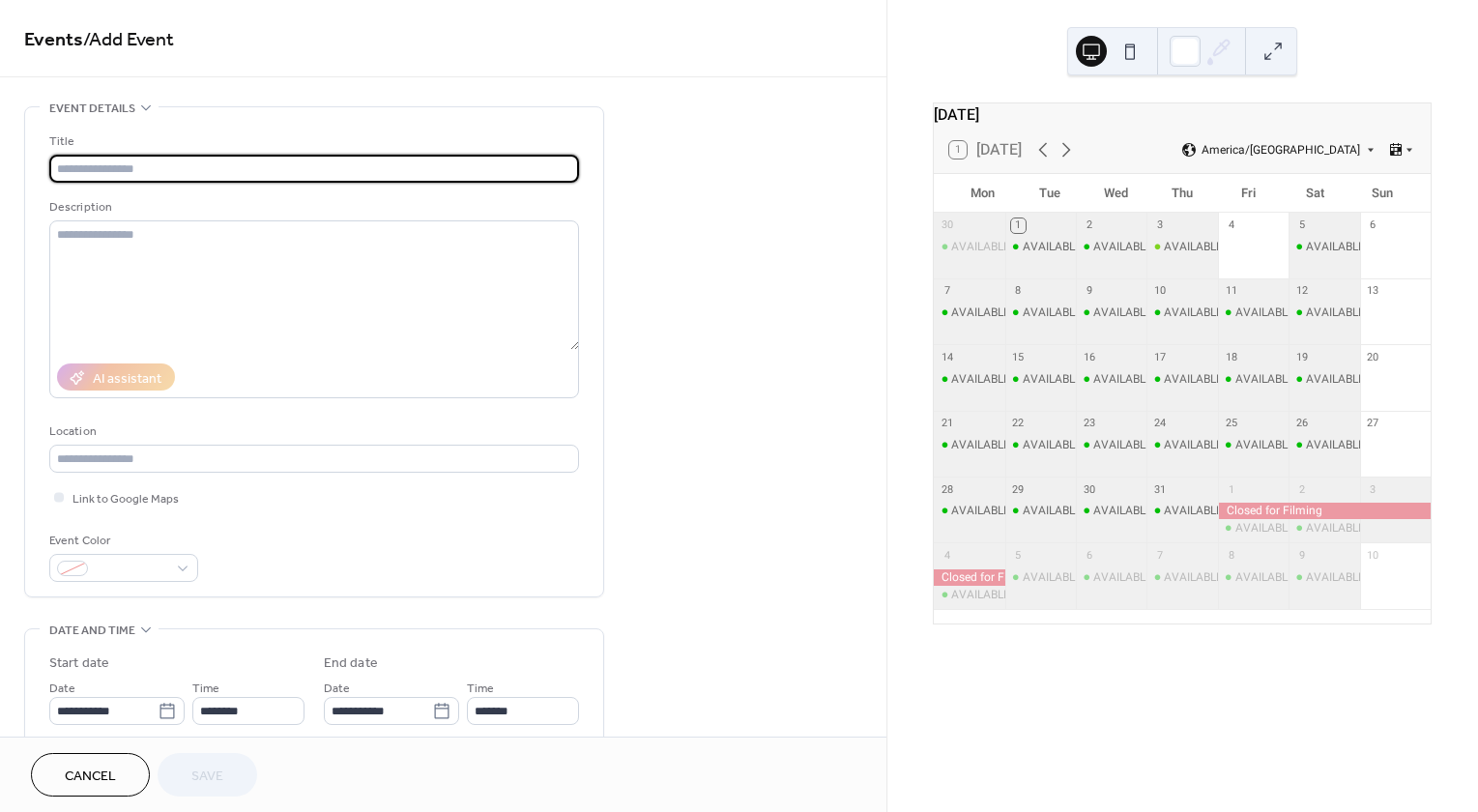 scroll, scrollTop: 0, scrollLeft: 0, axis: both 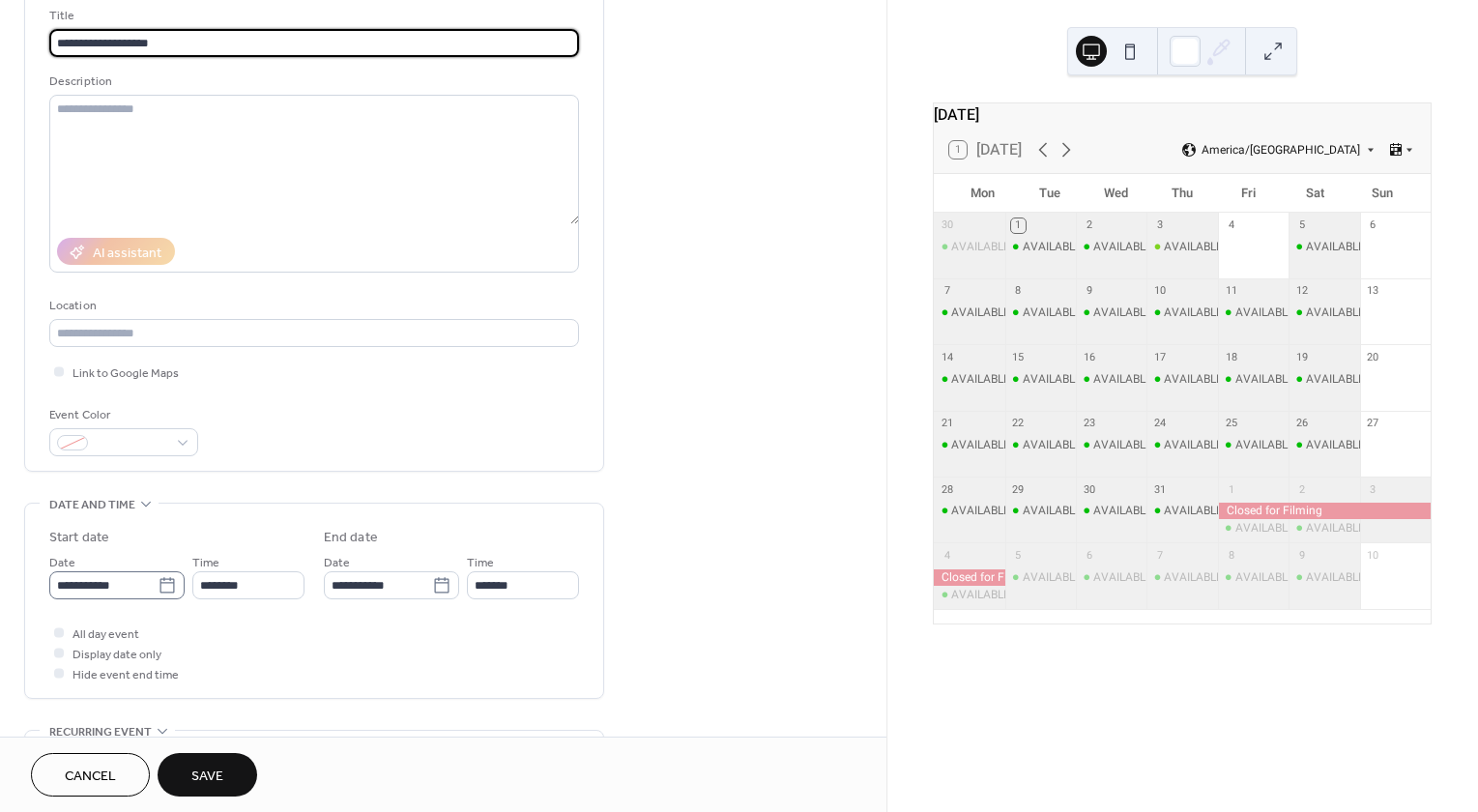 type on "**********" 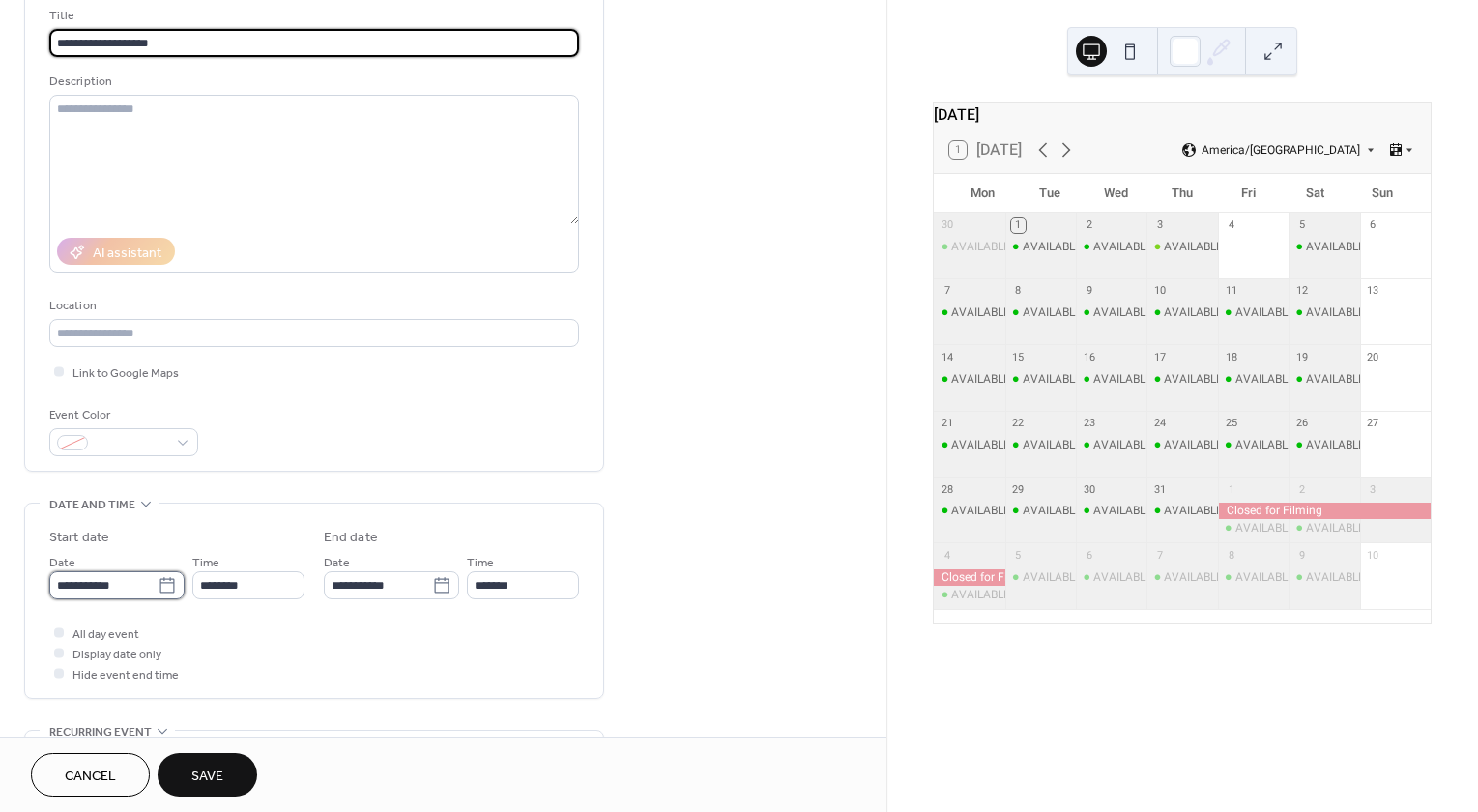 click on "**********" at bounding box center (103, 585) 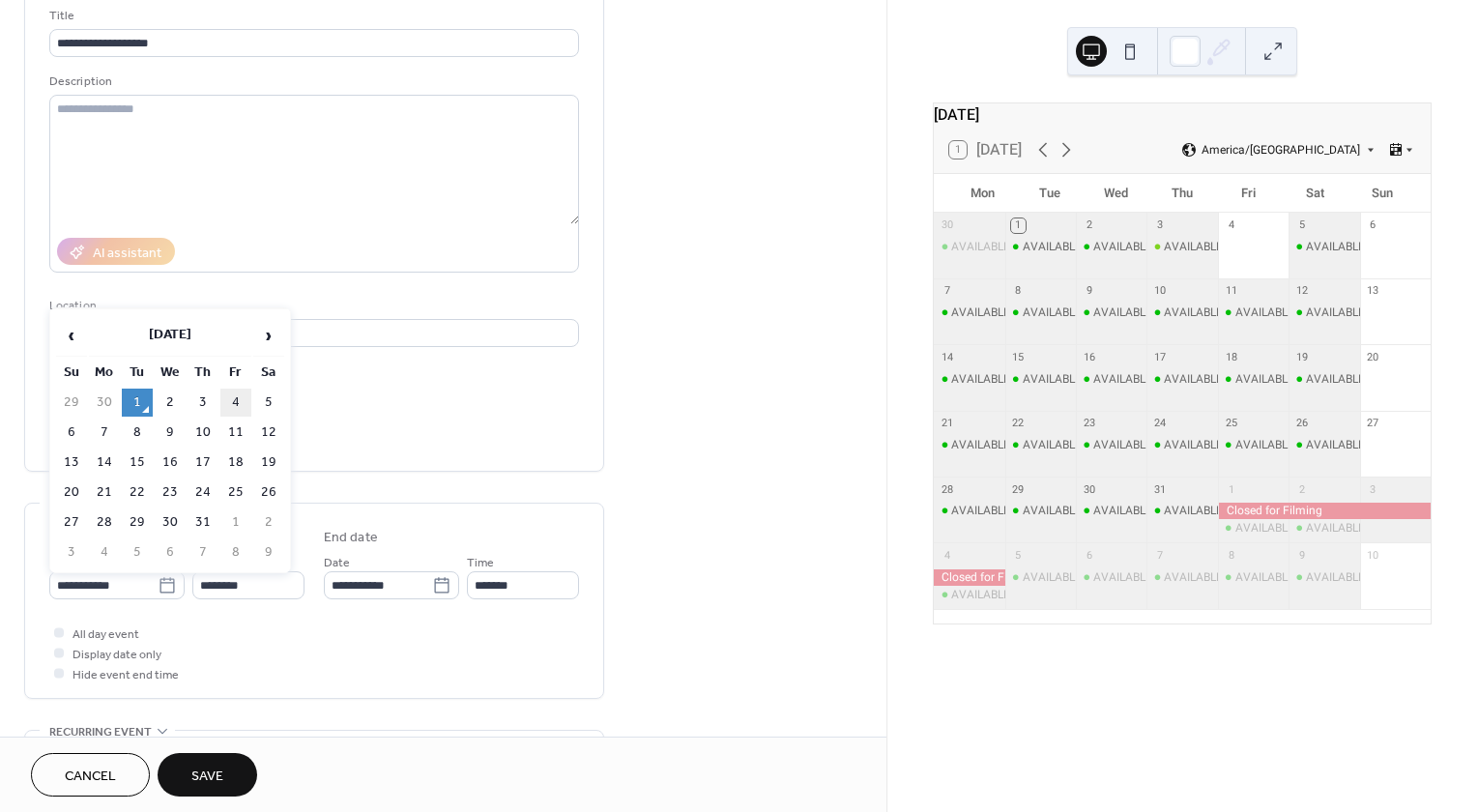 click on "4" at bounding box center [236, 402] 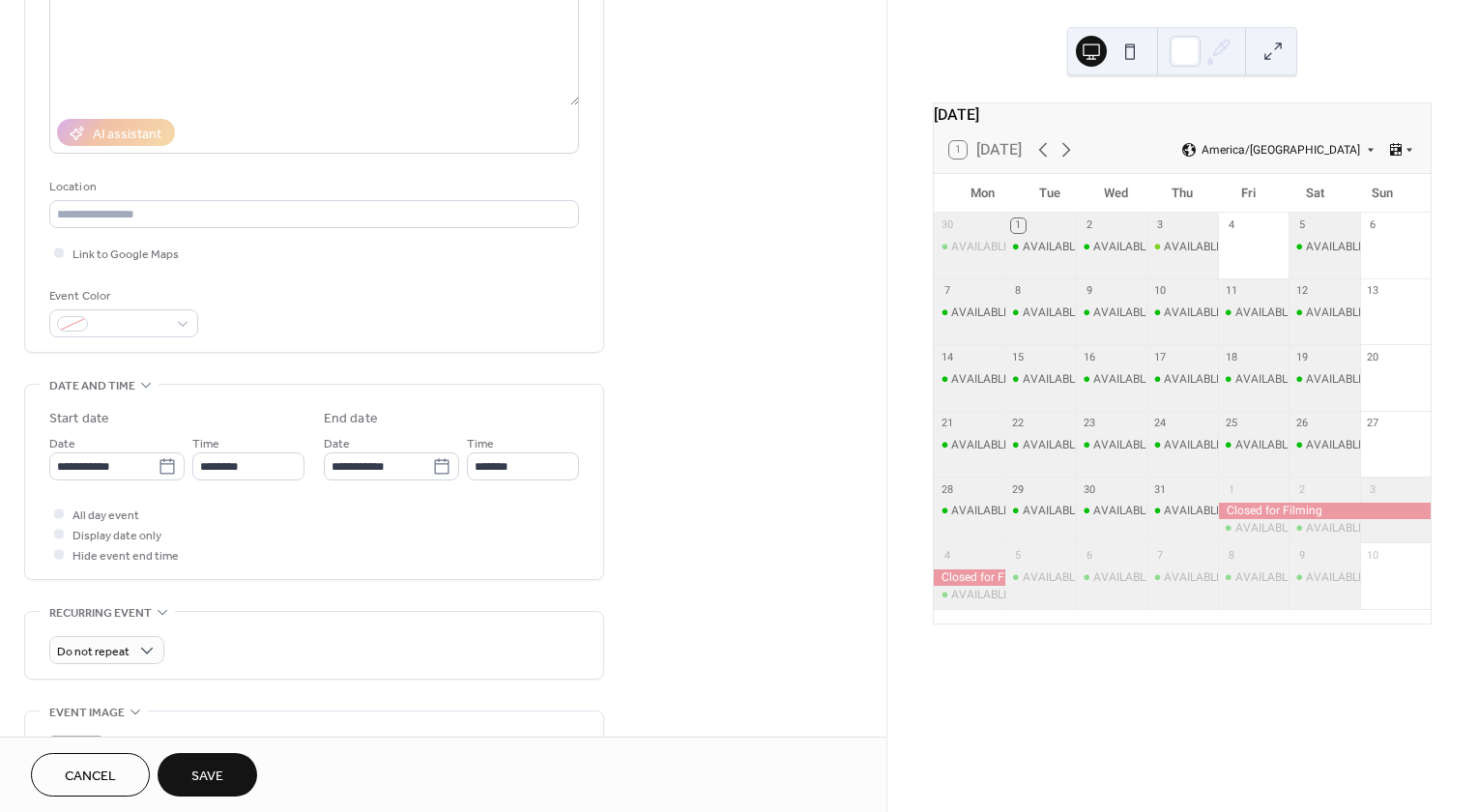 scroll, scrollTop: 246, scrollLeft: 0, axis: vertical 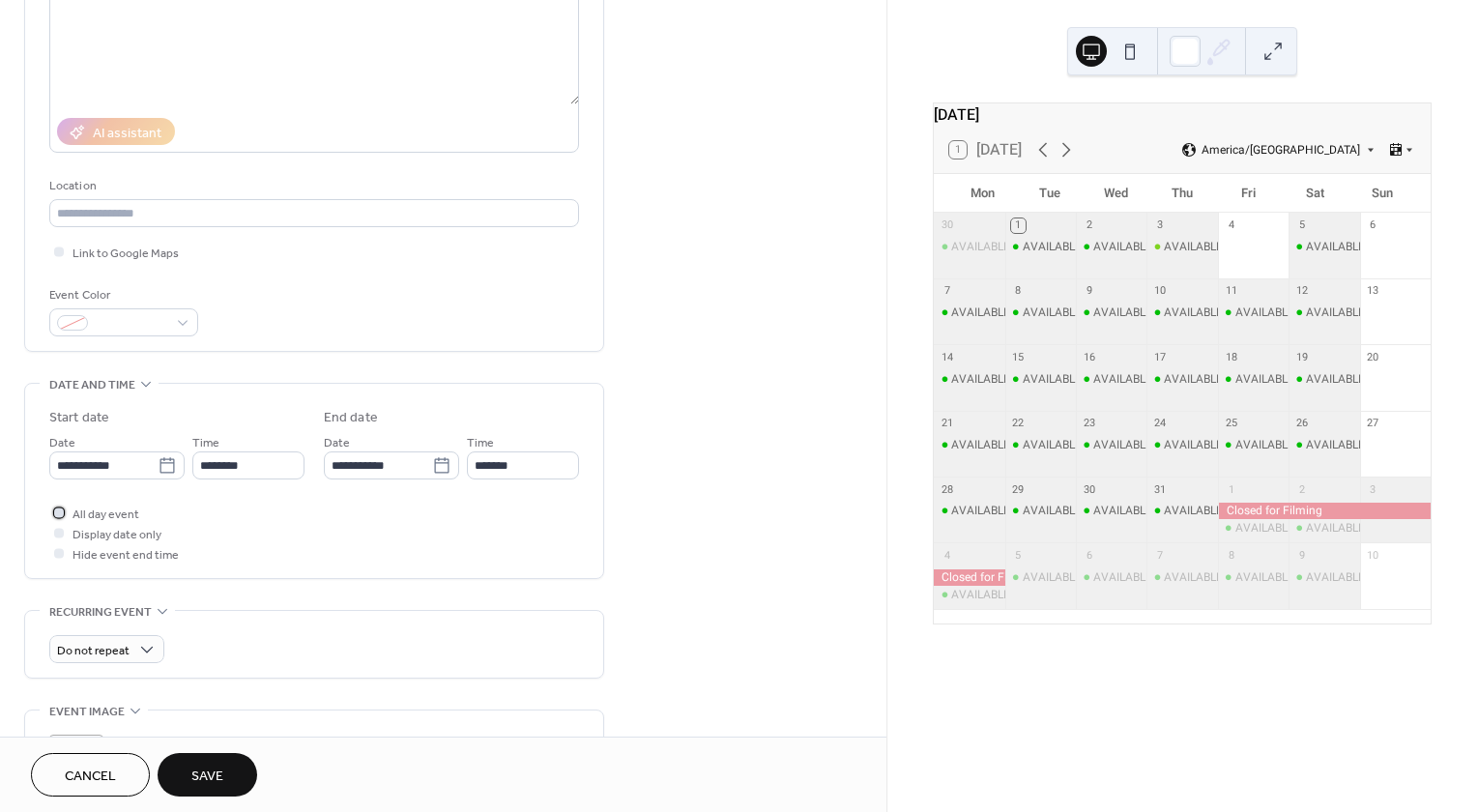 click at bounding box center [59, 512] 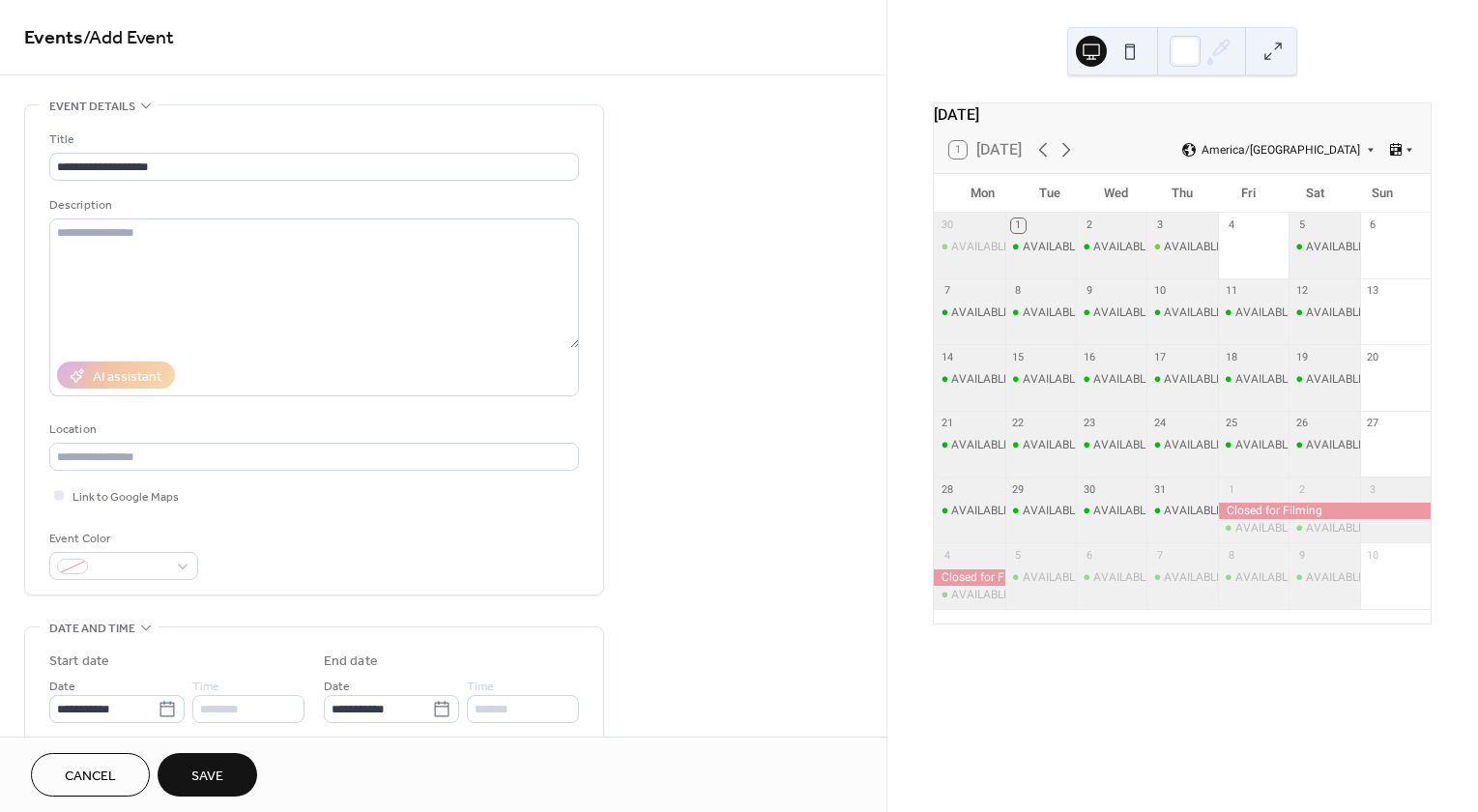 scroll, scrollTop: 0, scrollLeft: 0, axis: both 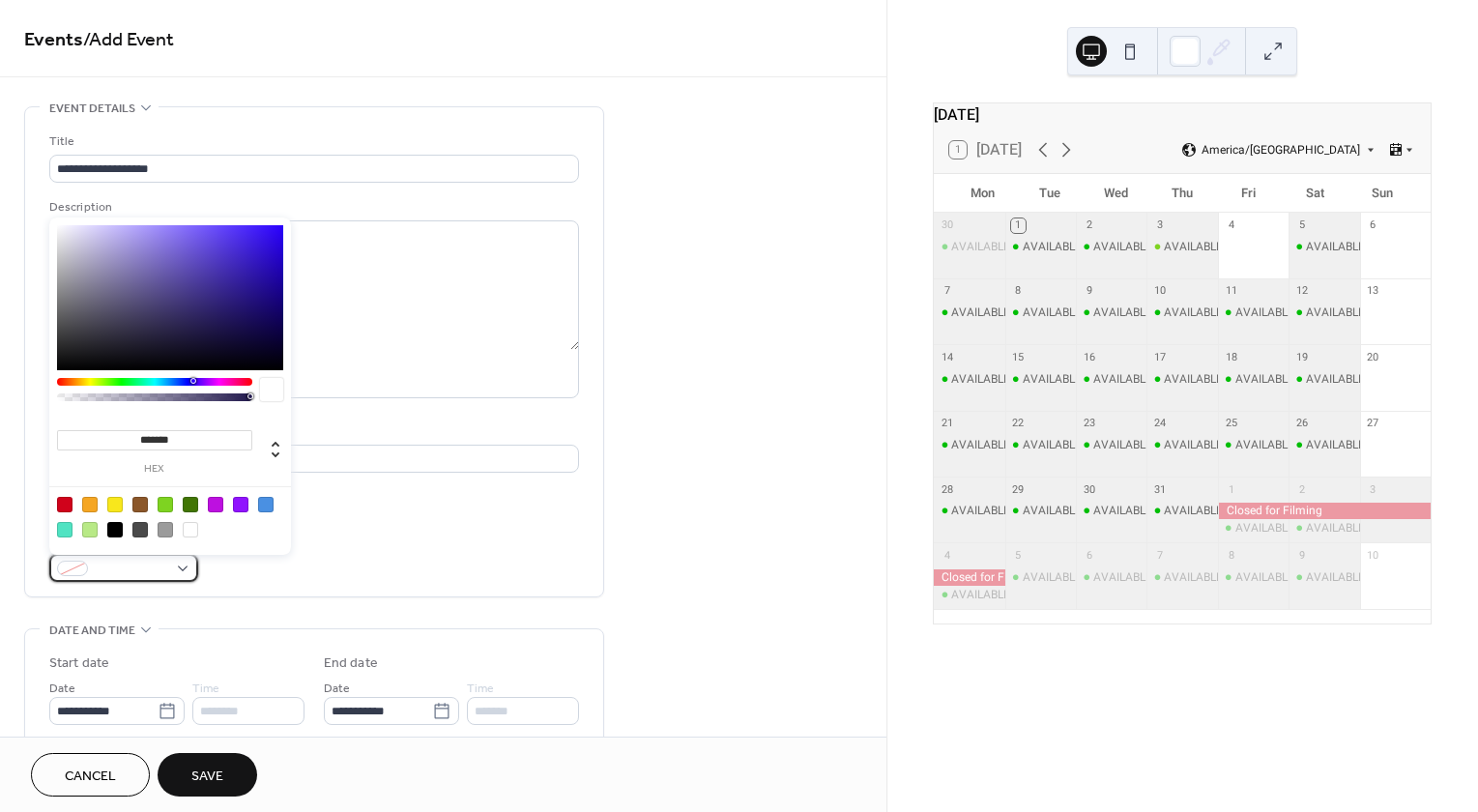 click at bounding box center [131, 569] 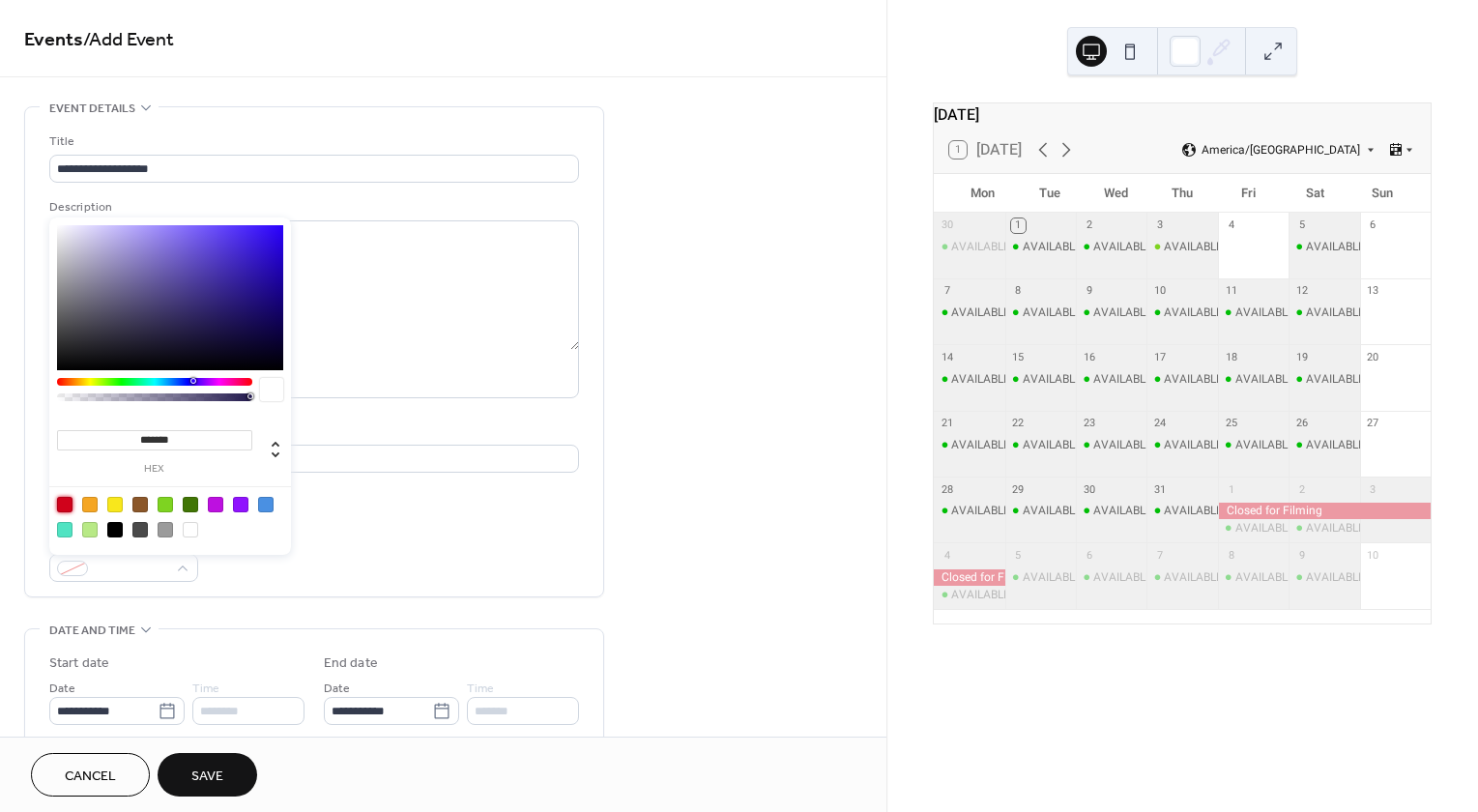 click at bounding box center [65, 505] 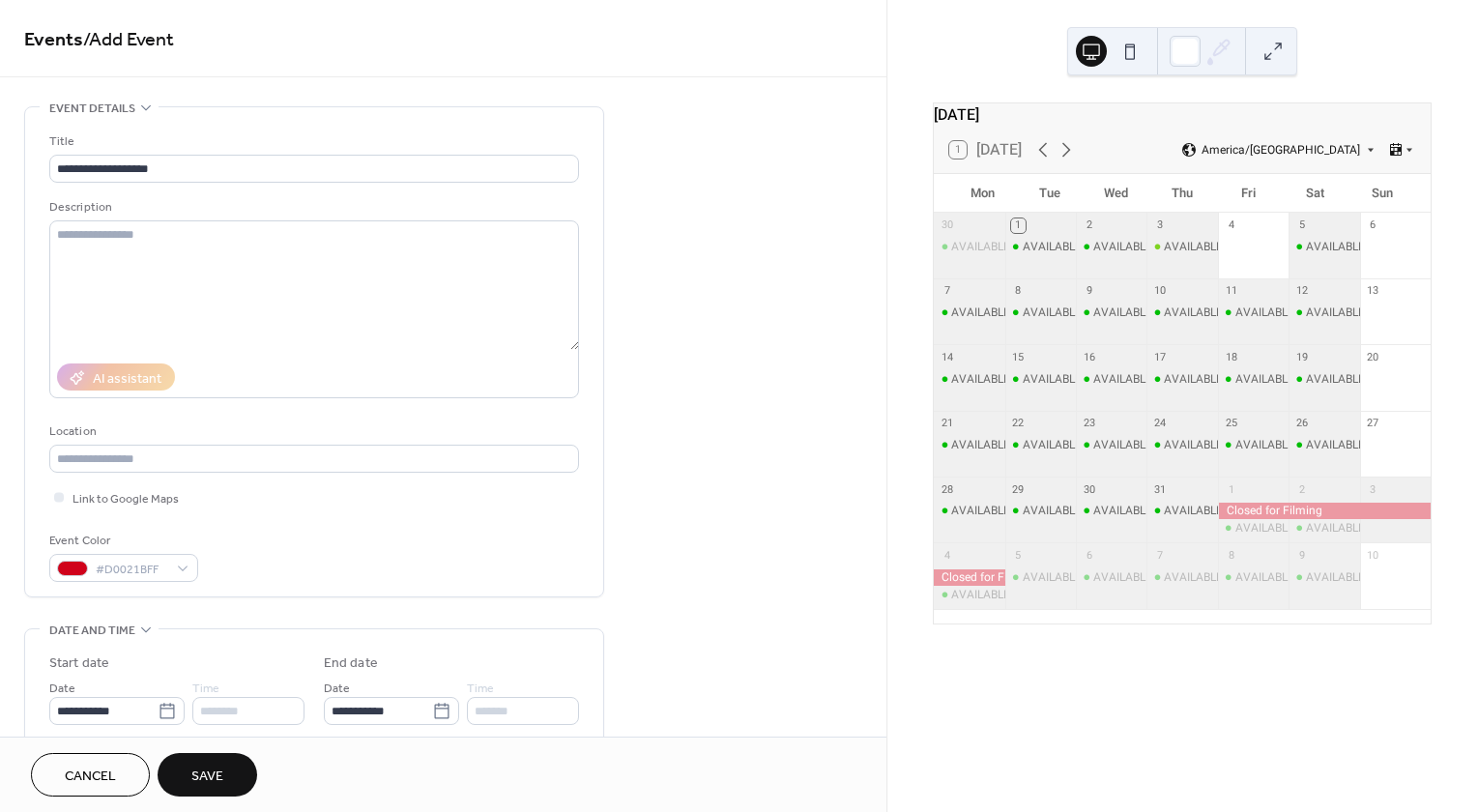click on "Save" at bounding box center [207, 776] 